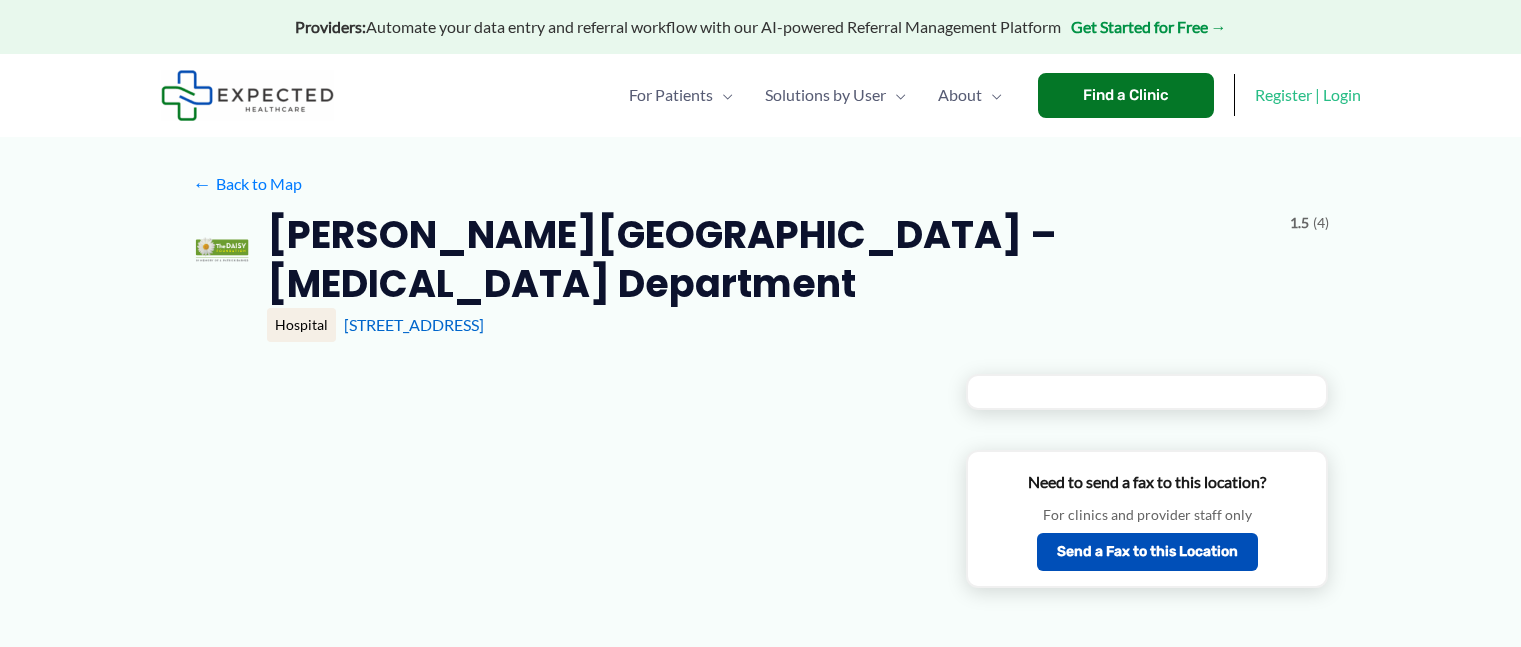 scroll, scrollTop: 0, scrollLeft: 0, axis: both 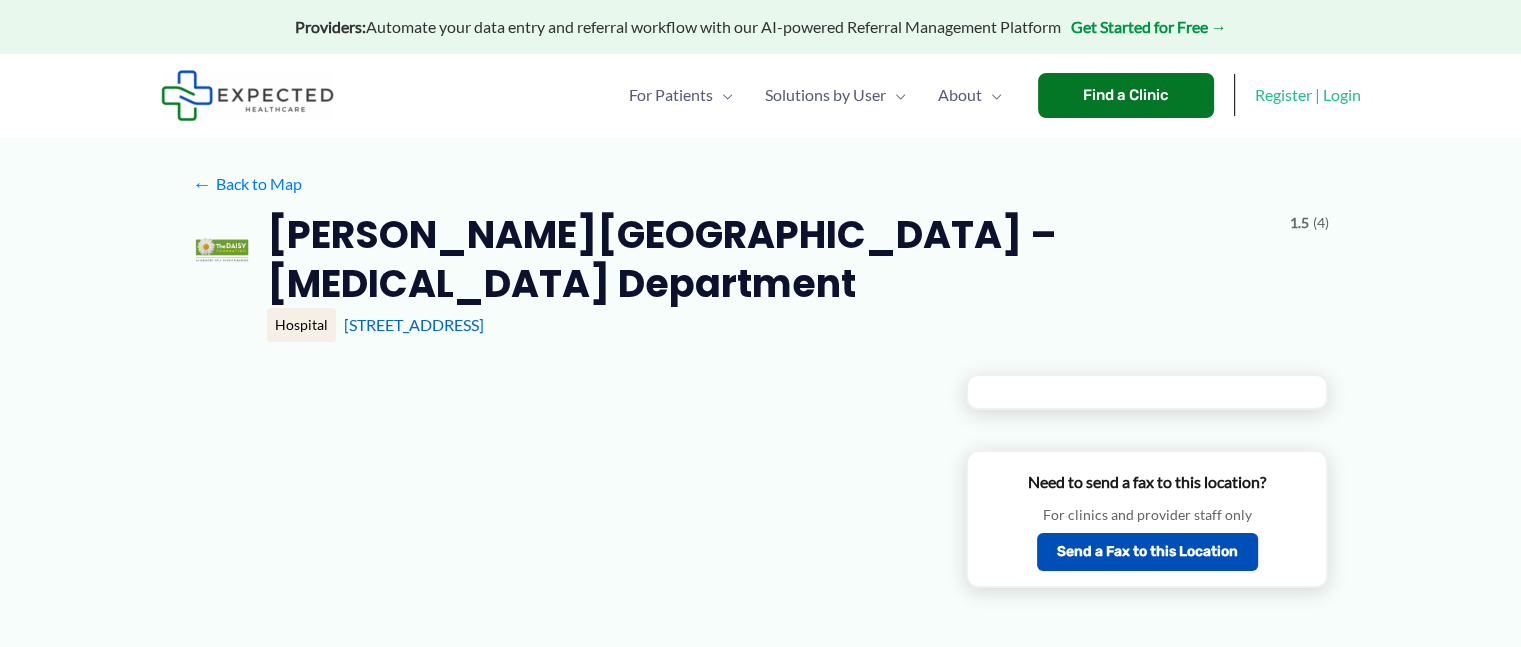 type on "**********" 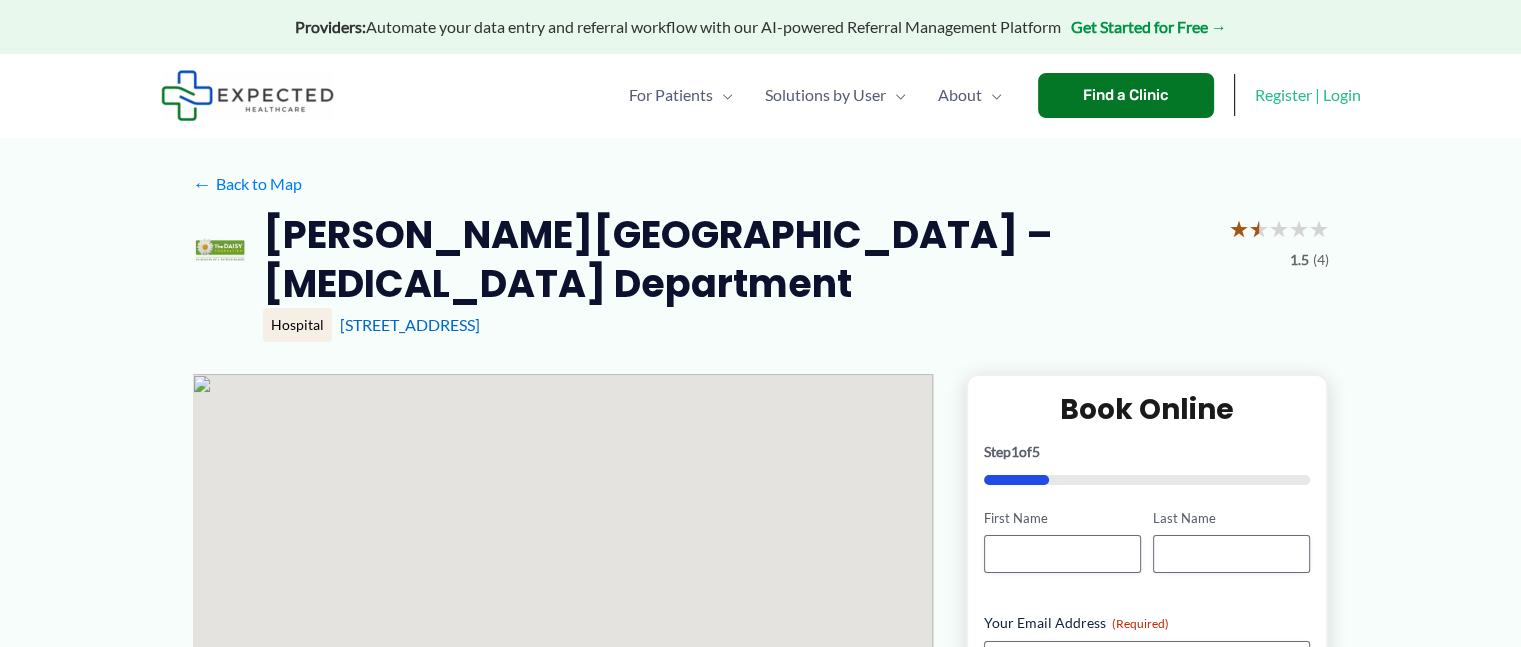 scroll, scrollTop: 0, scrollLeft: 0, axis: both 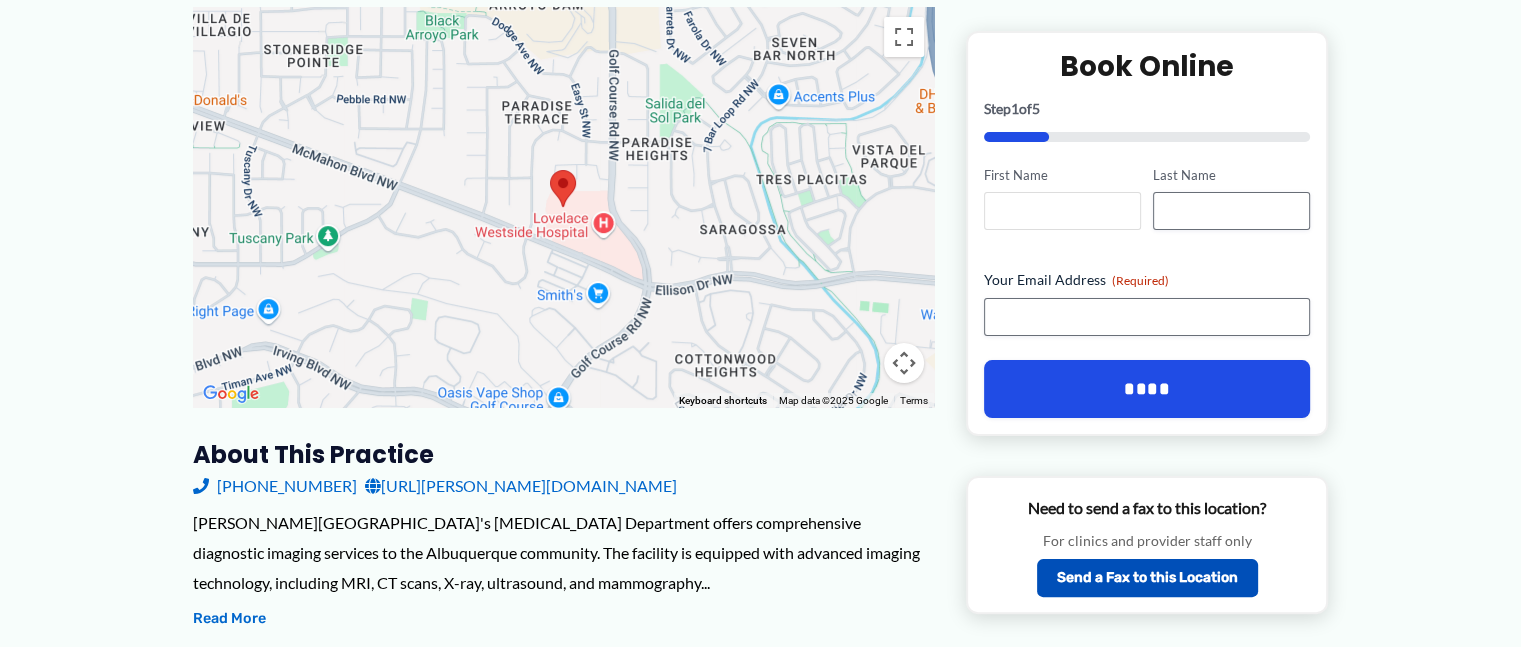 click on "First Name" at bounding box center [1062, 212] 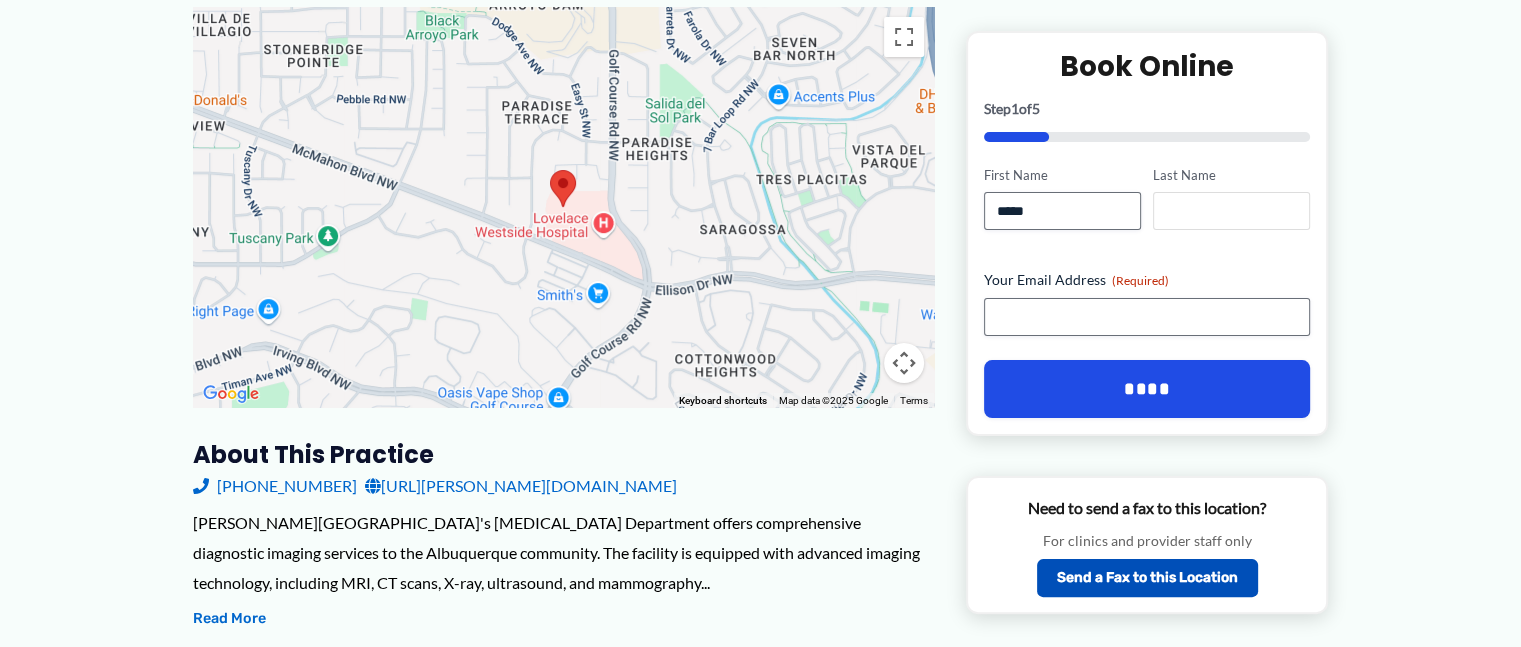 type on "*****" 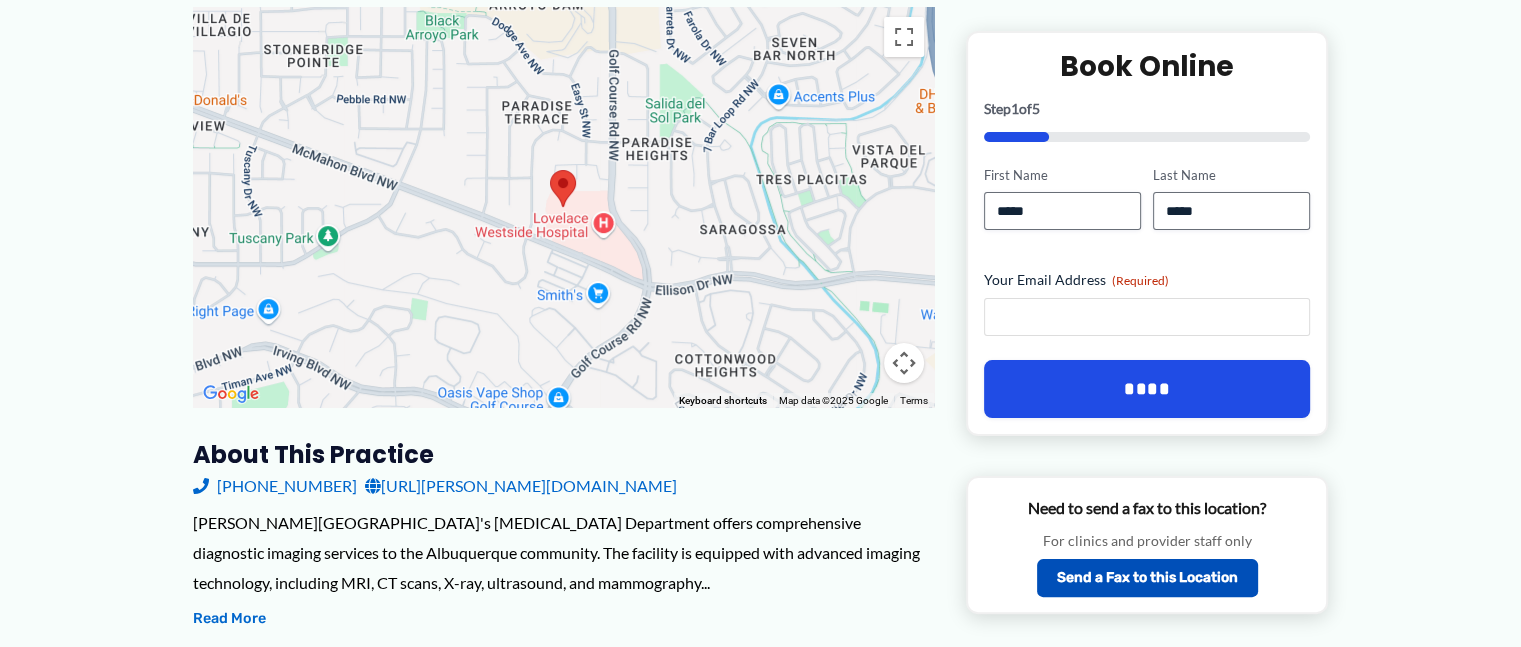 type on "**********" 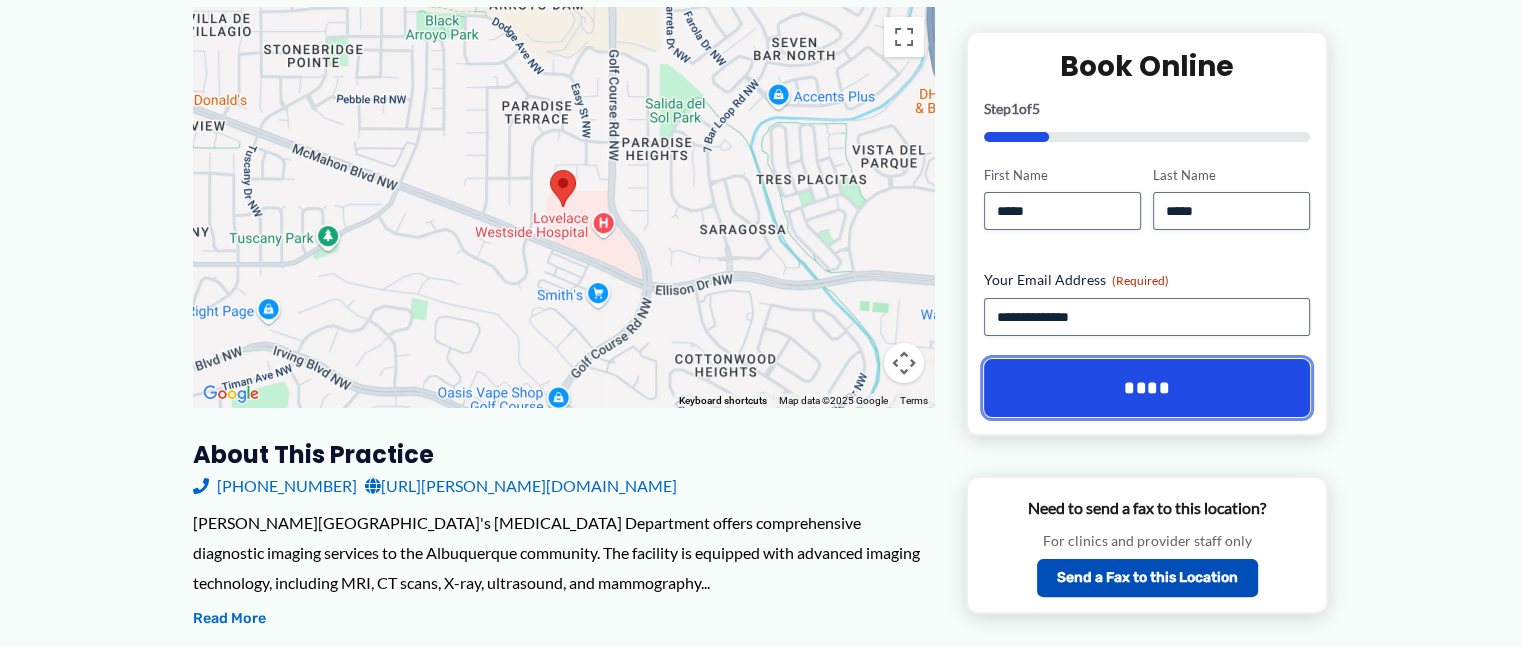 click on "****" at bounding box center [1147, 389] 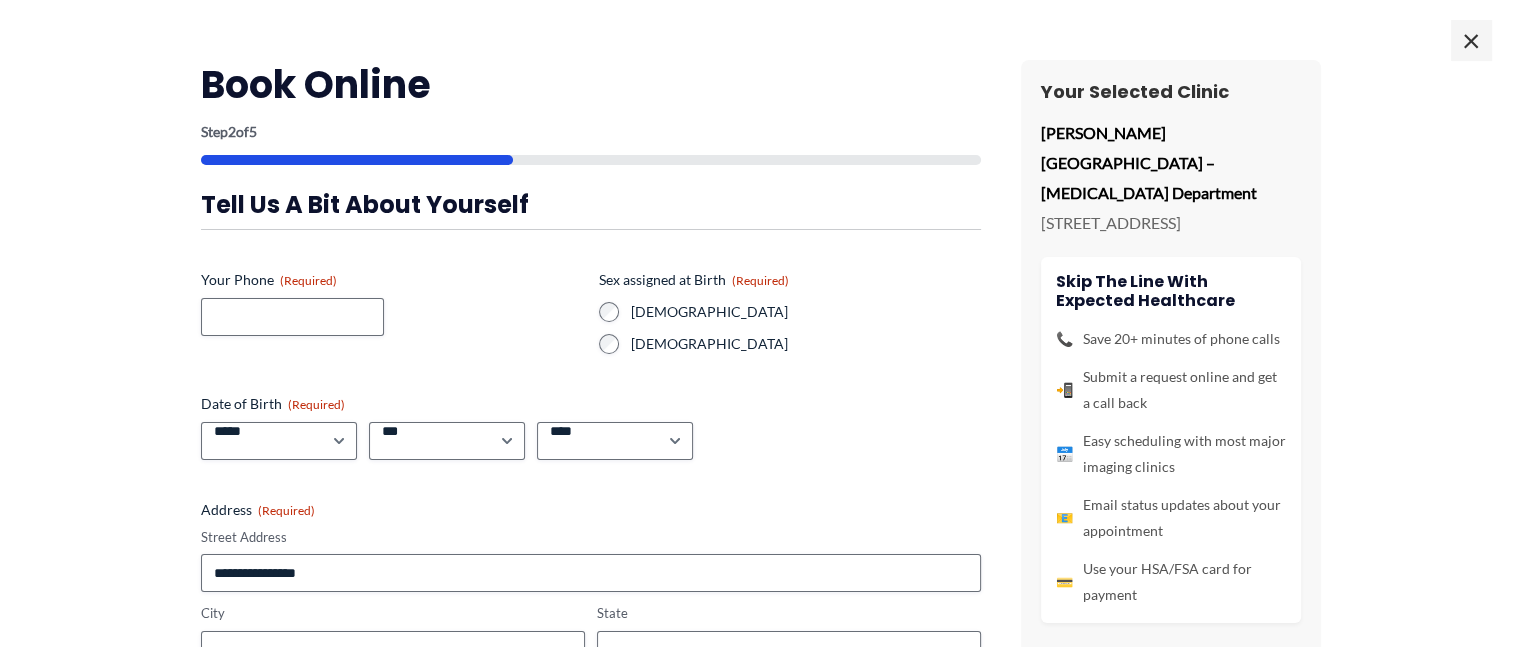 scroll, scrollTop: 0, scrollLeft: 0, axis: both 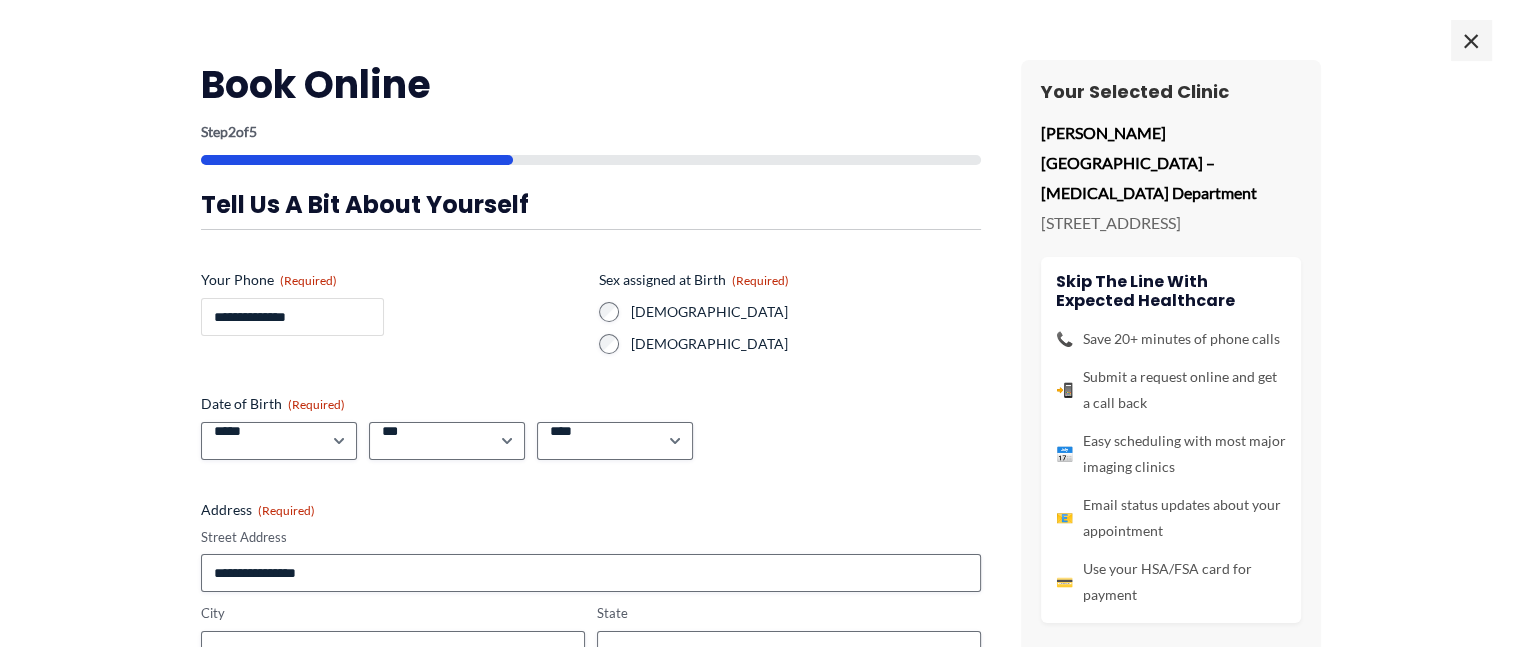 click on "**********" at bounding box center (292, 317) 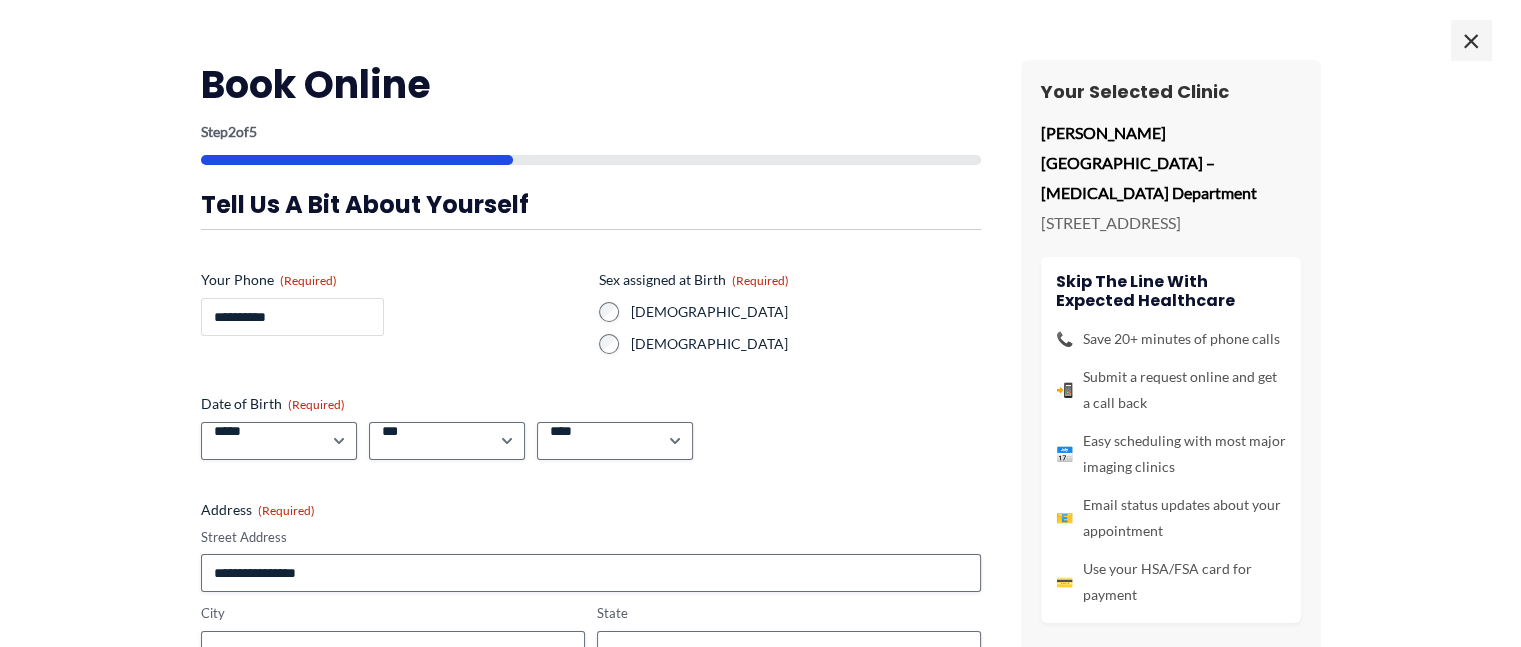 type on "**********" 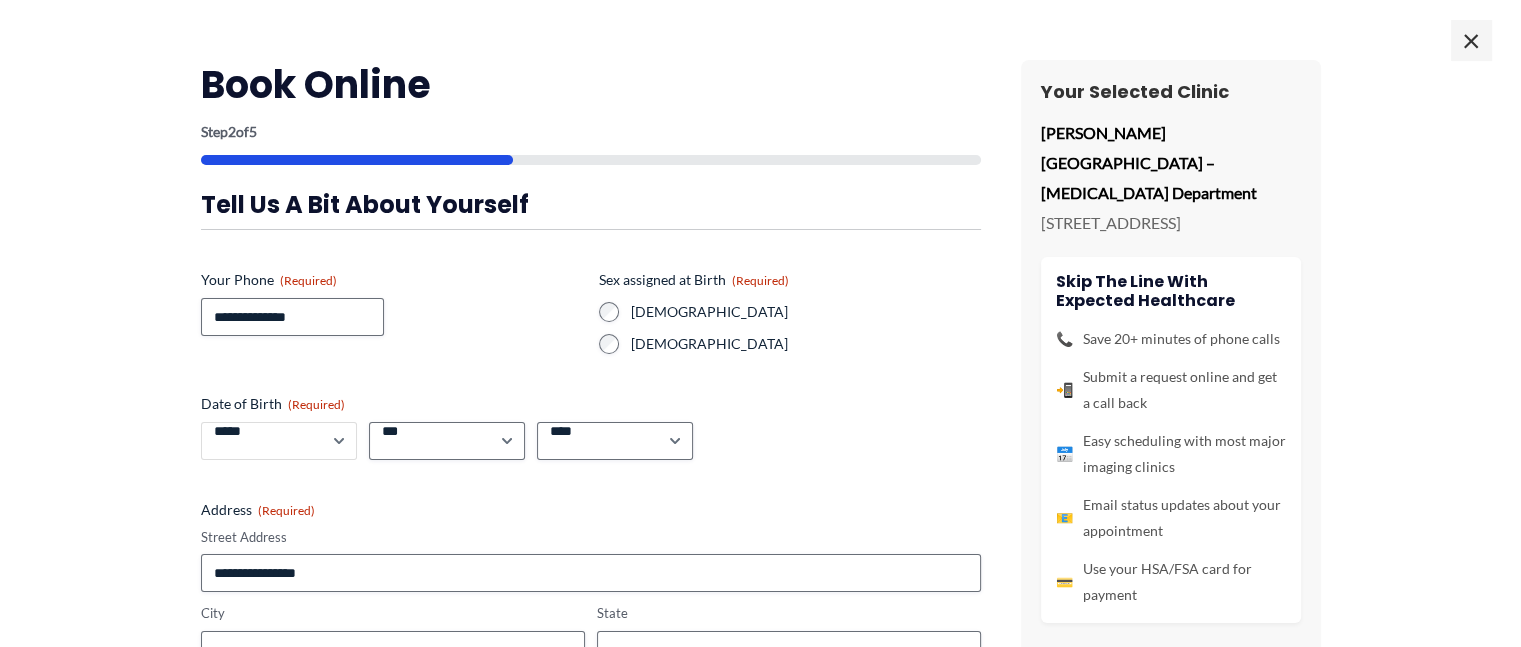 click on "***** * * * * * * * * * ** ** **" at bounding box center (279, 441) 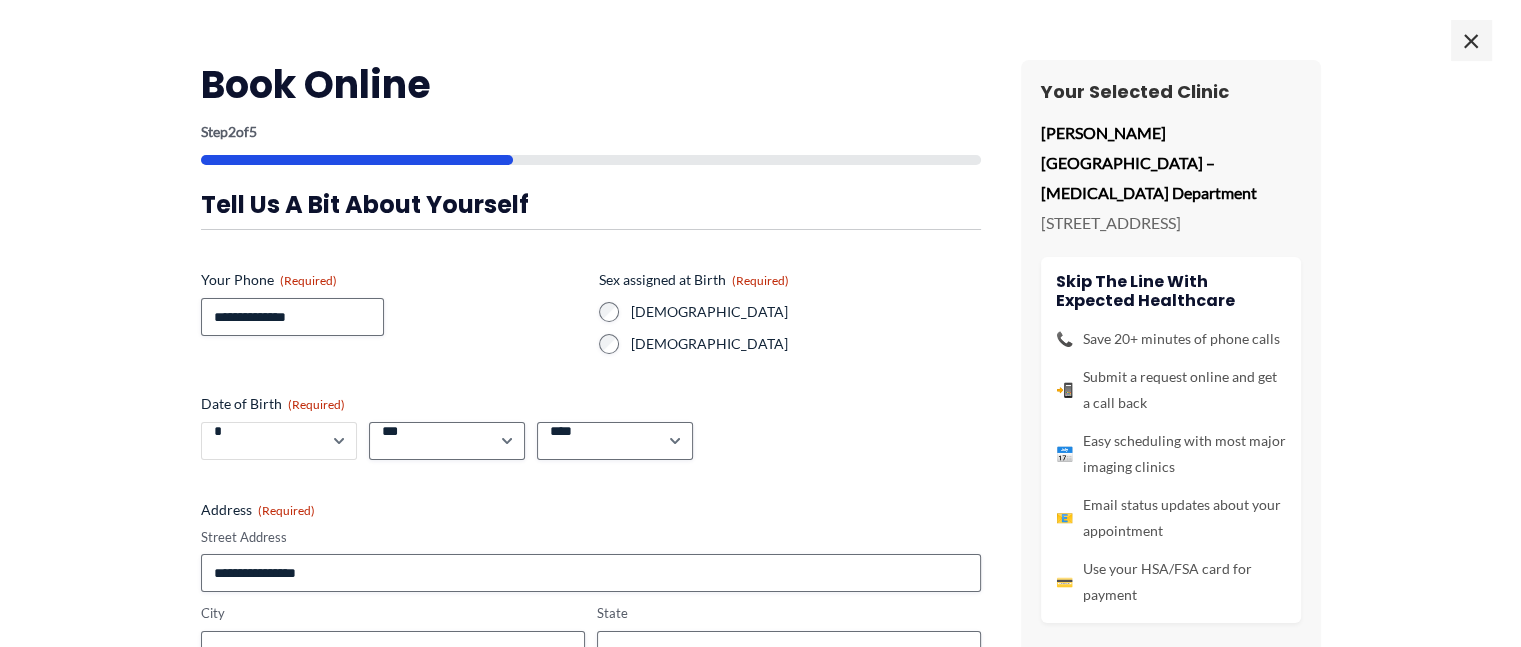 click on "***** * * * * * * * * * ** ** **" at bounding box center [279, 441] 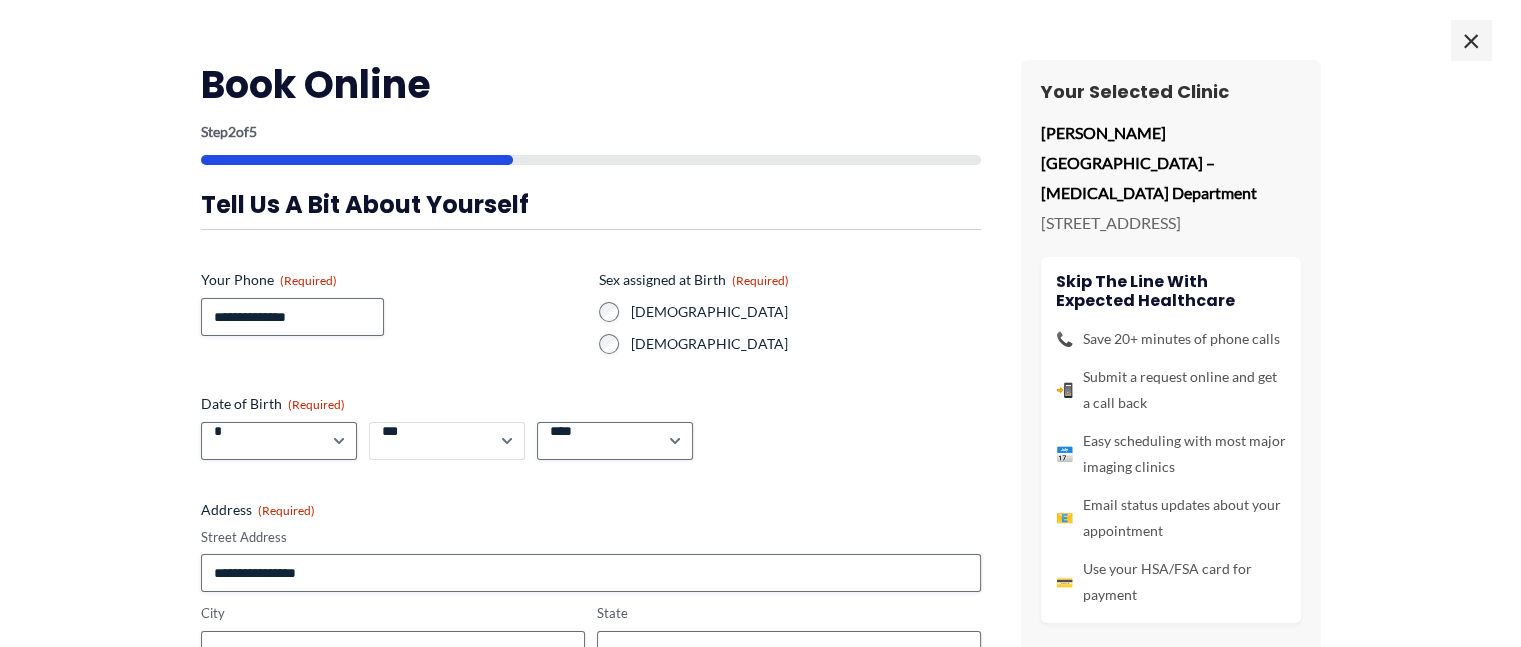 click on "*** * * * * * * * * * ** ** ** ** ** ** ** ** ** ** ** ** ** ** ** ** ** ** ** ** ** **" at bounding box center [447, 441] 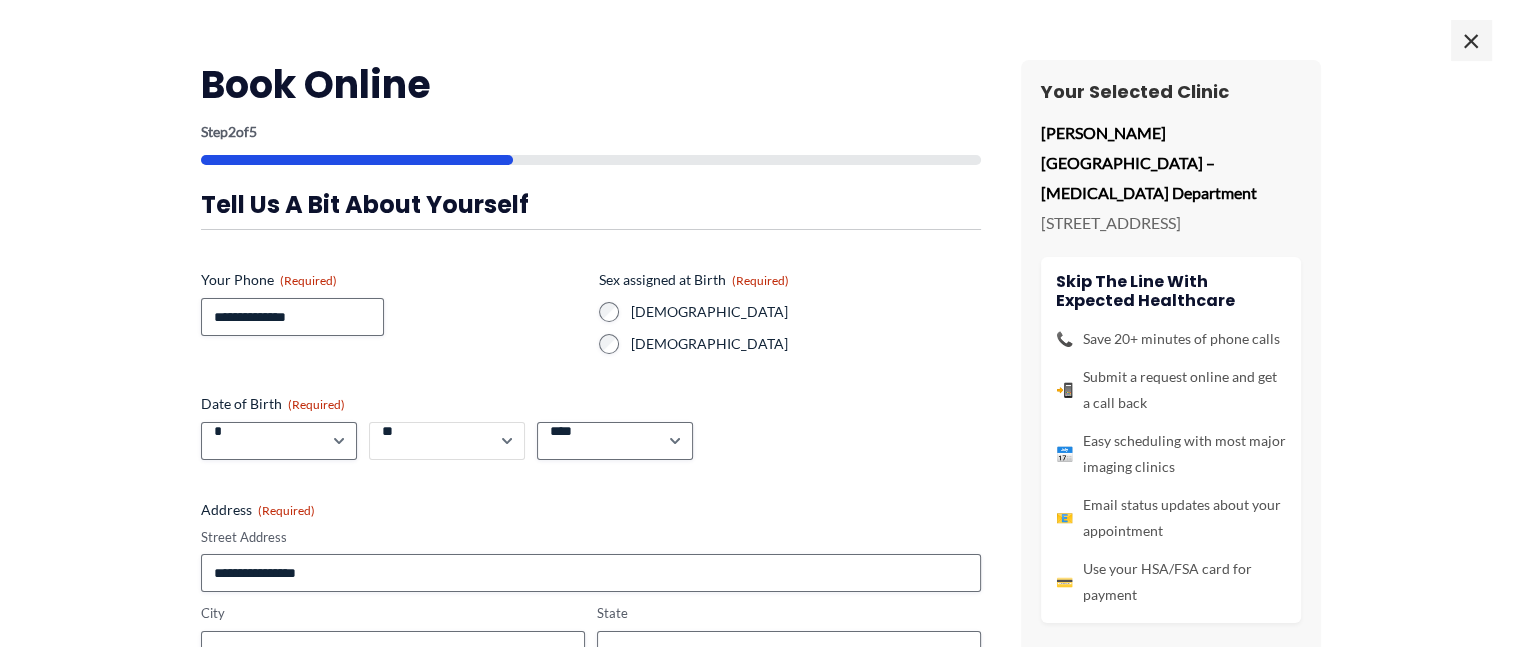 click on "*** * * * * * * * * * ** ** ** ** ** ** ** ** ** ** ** ** ** ** ** ** ** ** ** ** ** **" at bounding box center [447, 441] 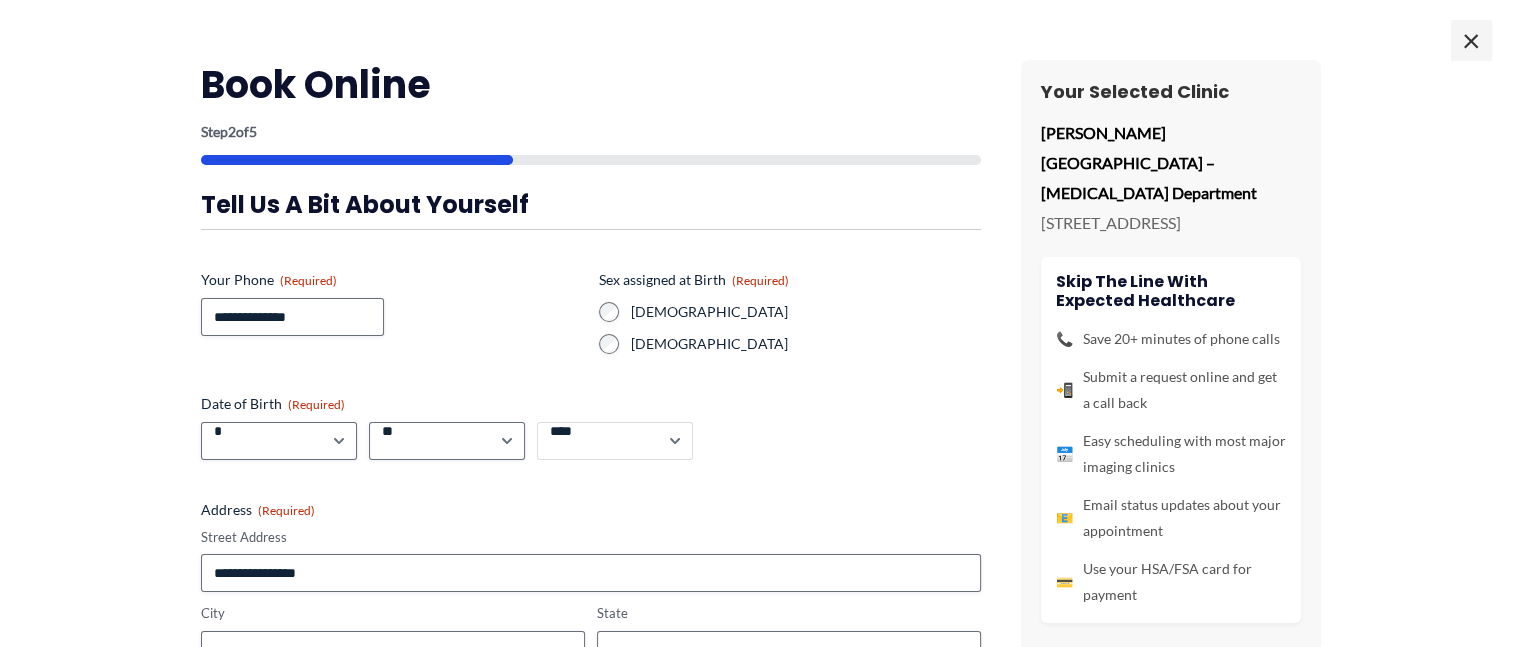 click on "**** **** **** **** **** **** **** **** **** **** **** **** **** **** **** **** **** **** **** **** **** **** **** **** **** **** **** **** **** **** **** **** **** **** **** **** **** **** **** **** **** **** **** **** **** **** **** **** **** **** **** **** **** **** **** **** **** **** **** **** **** **** **** **** **** **** **** **** **** **** **** **** **** **** **** **** **** **** **** **** **** **** **** **** **** **** **** **** **** **** **** **** **** **** **** **** **** **** **** **** **** **** **** **** **** **** **** ****" at bounding box center [615, 441] 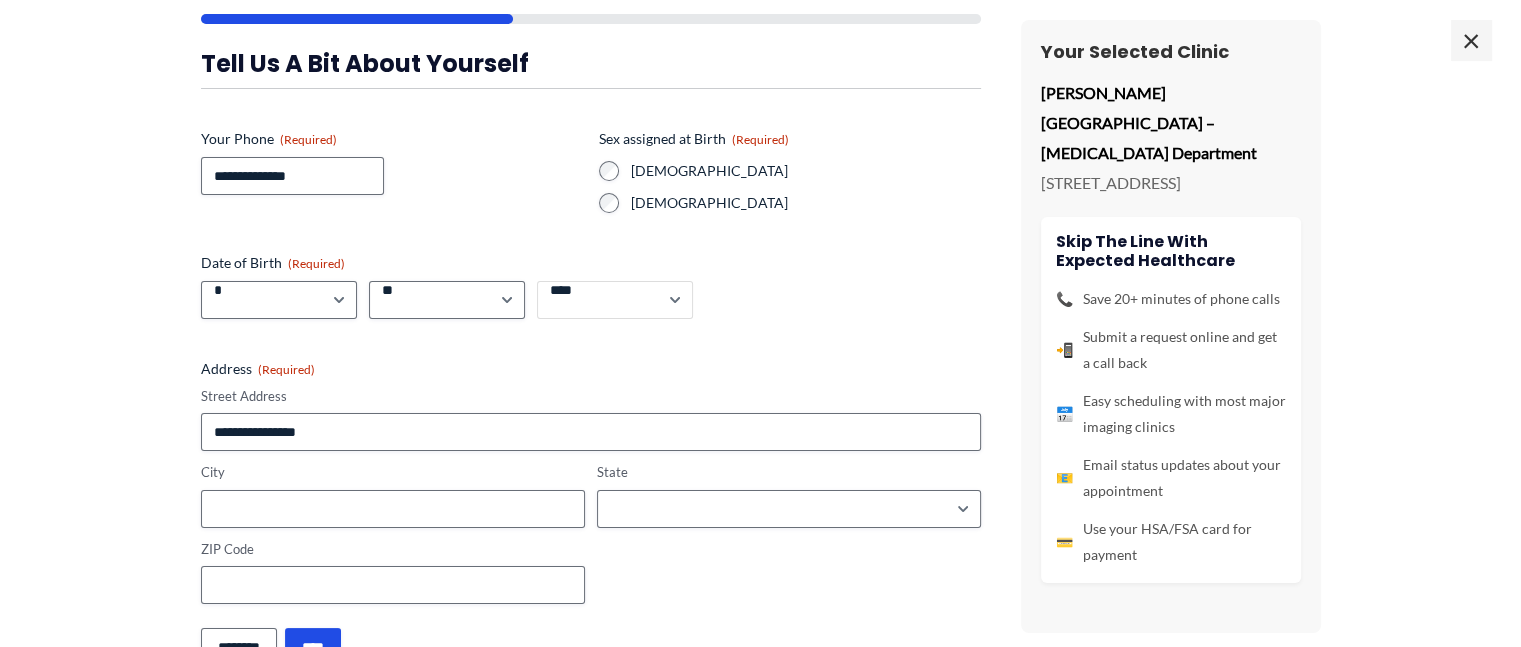 scroll, scrollTop: 200, scrollLeft: 0, axis: vertical 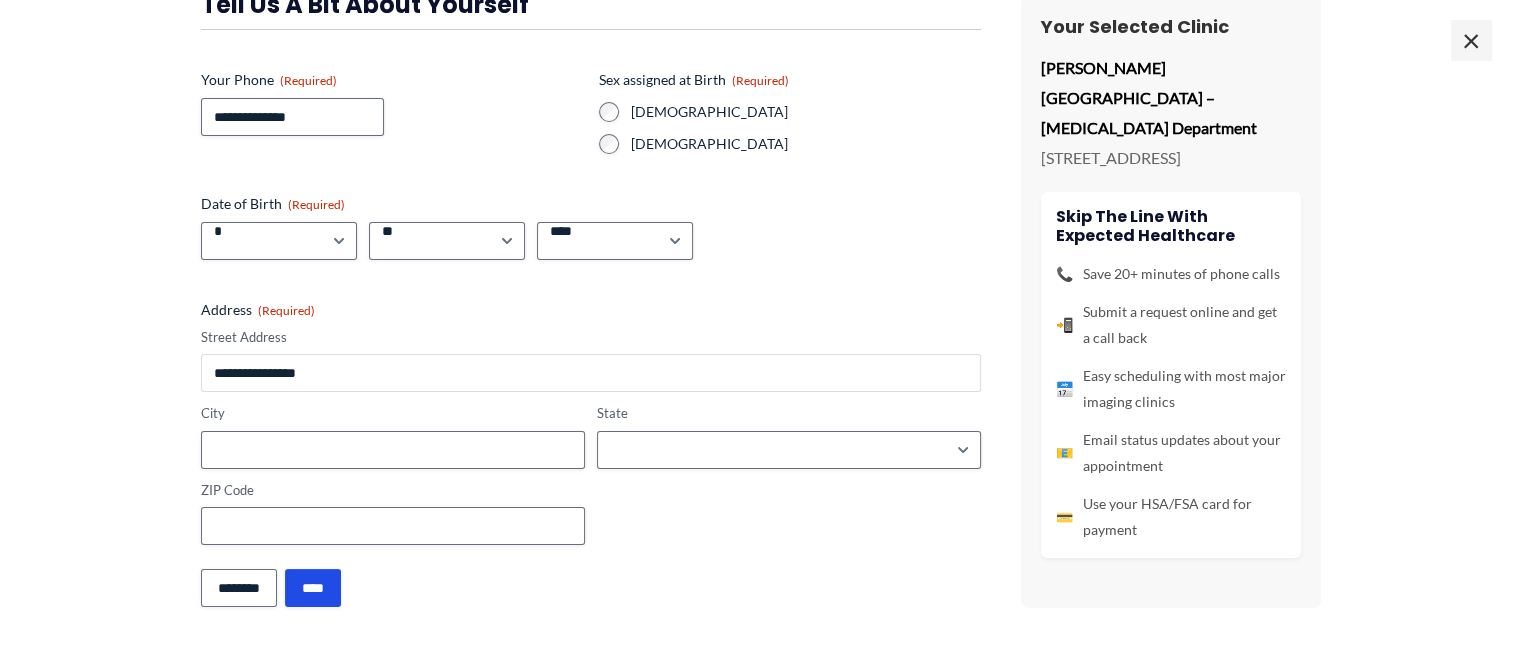 click on "Street Address" at bounding box center [591, 373] 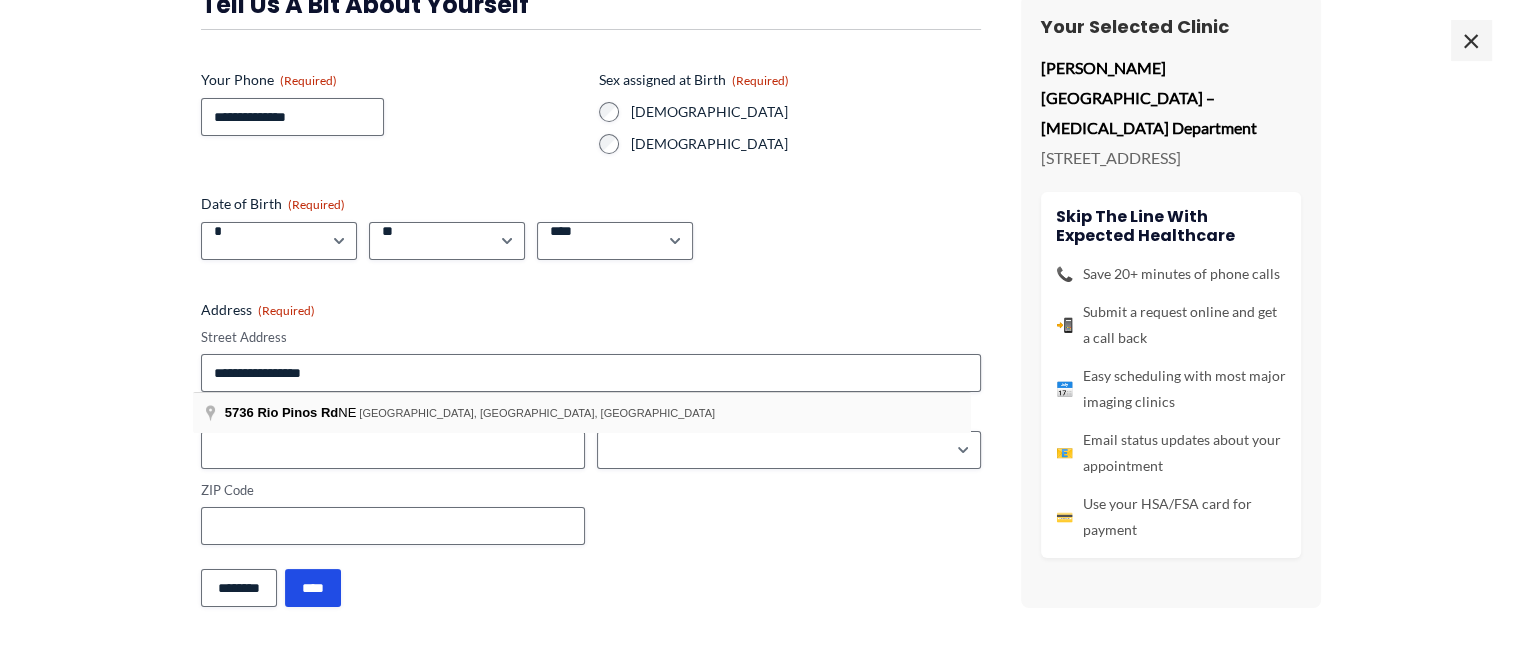 type on "**********" 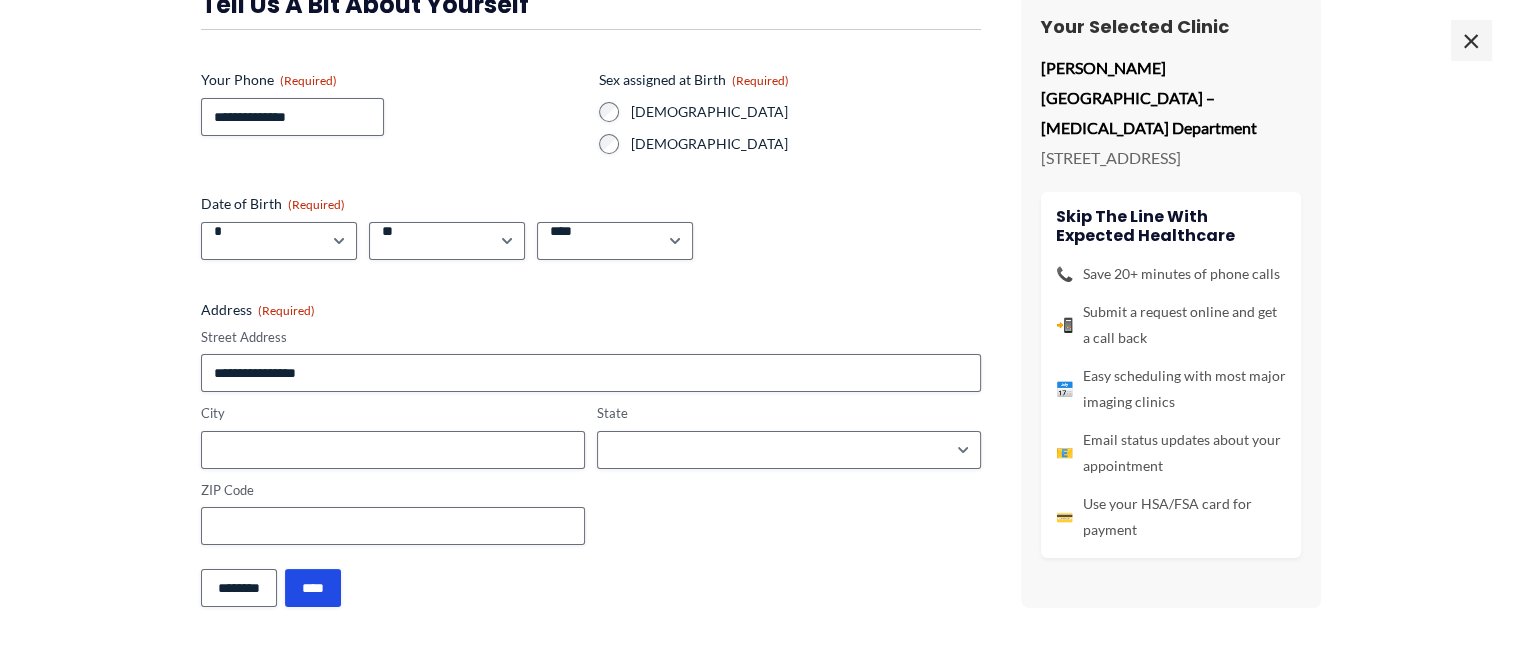 type on "**********" 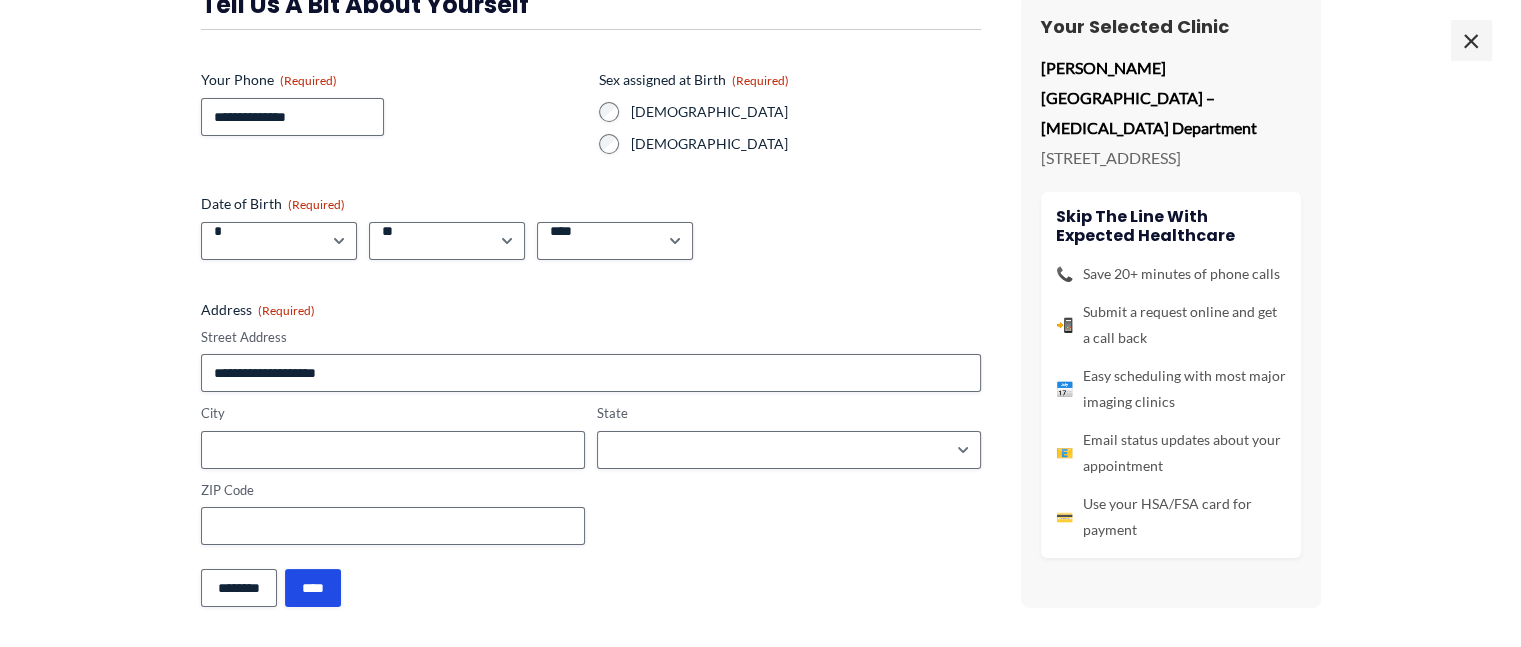 type on "**********" 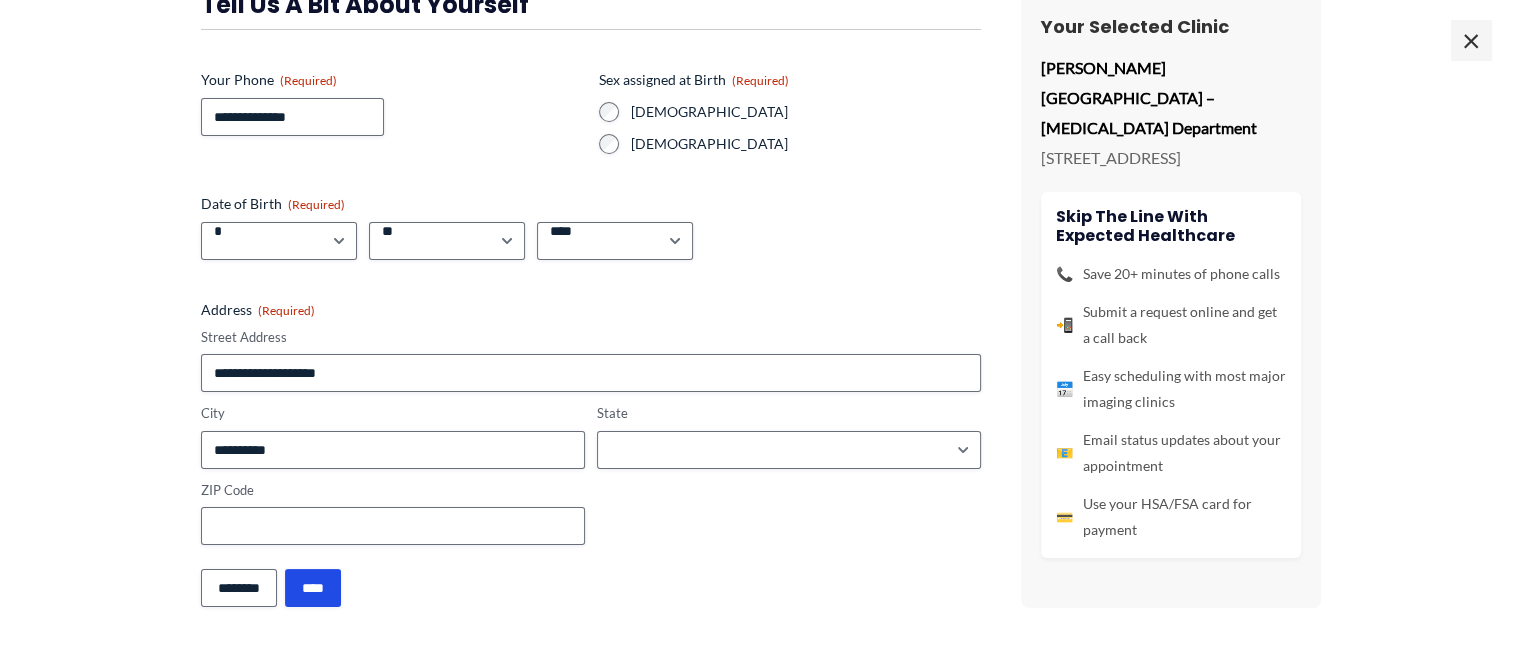 select on "**********" 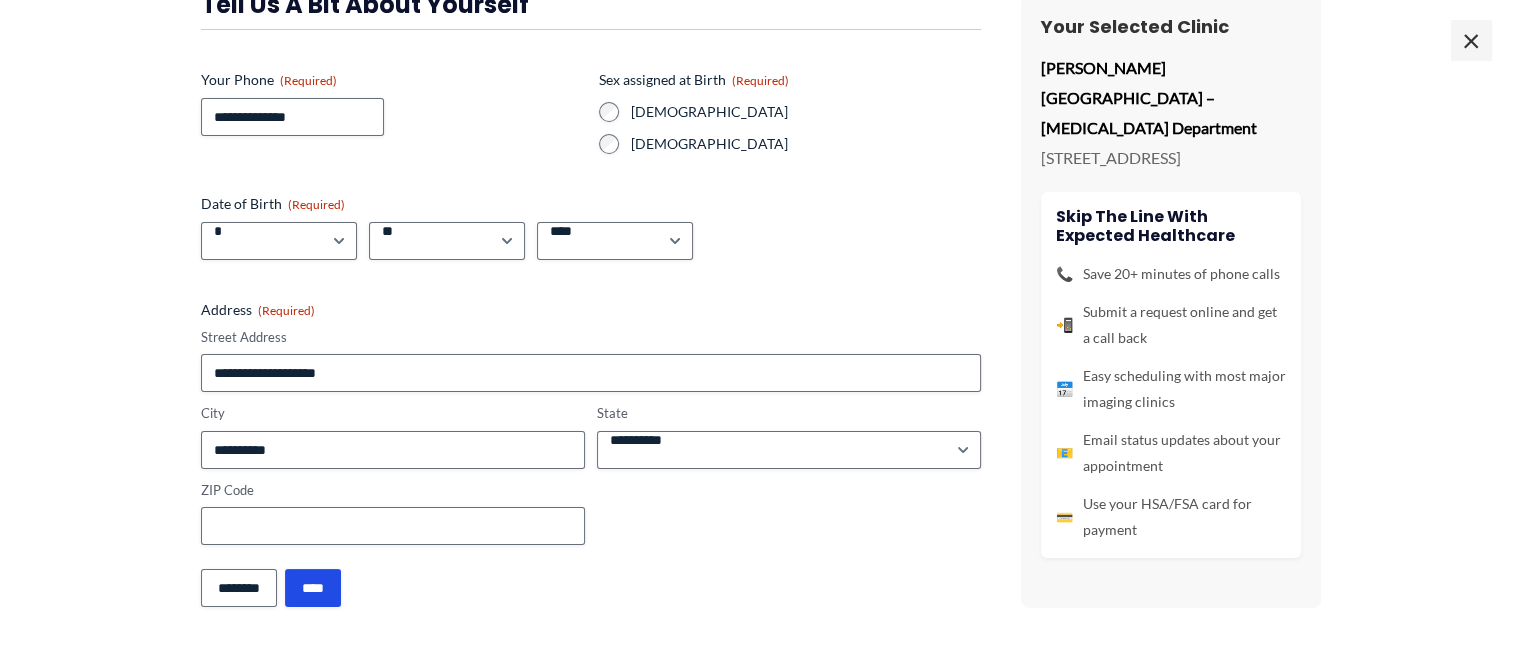 type on "**********" 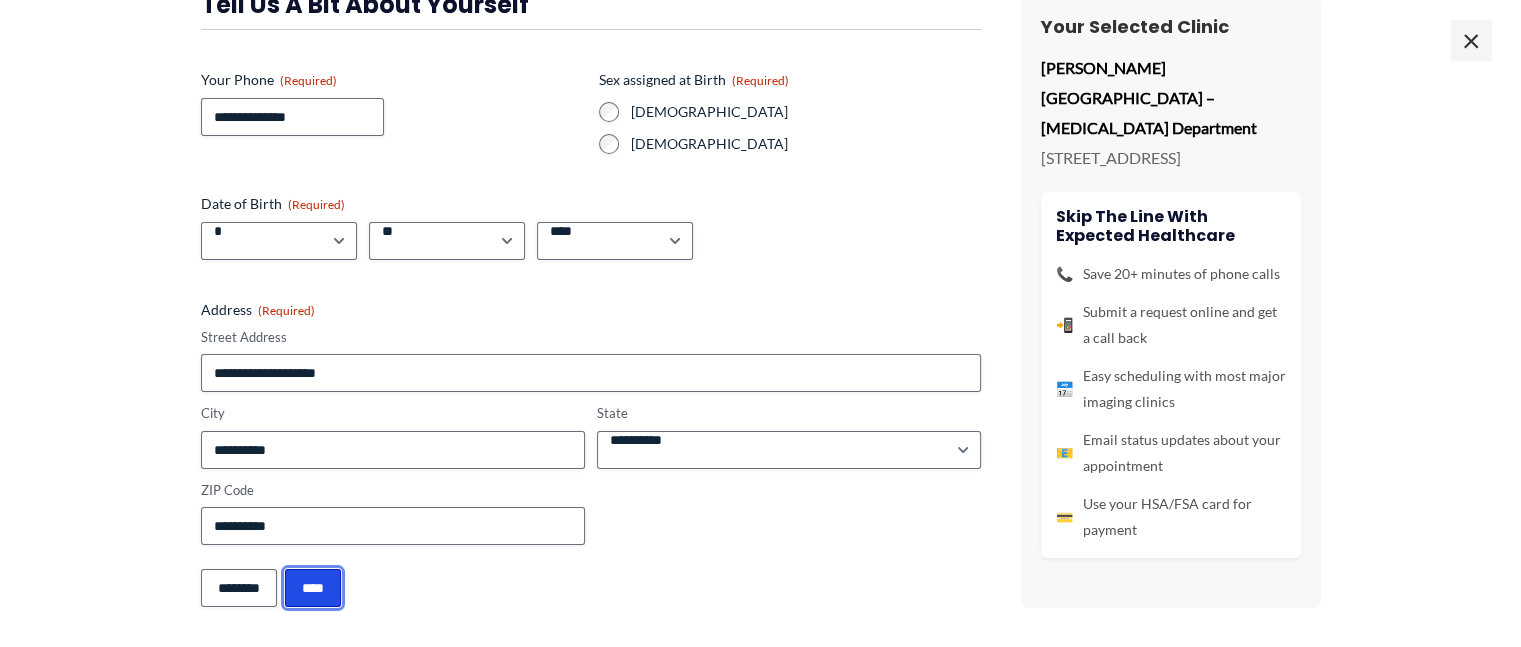 click on "****" at bounding box center (313, 588) 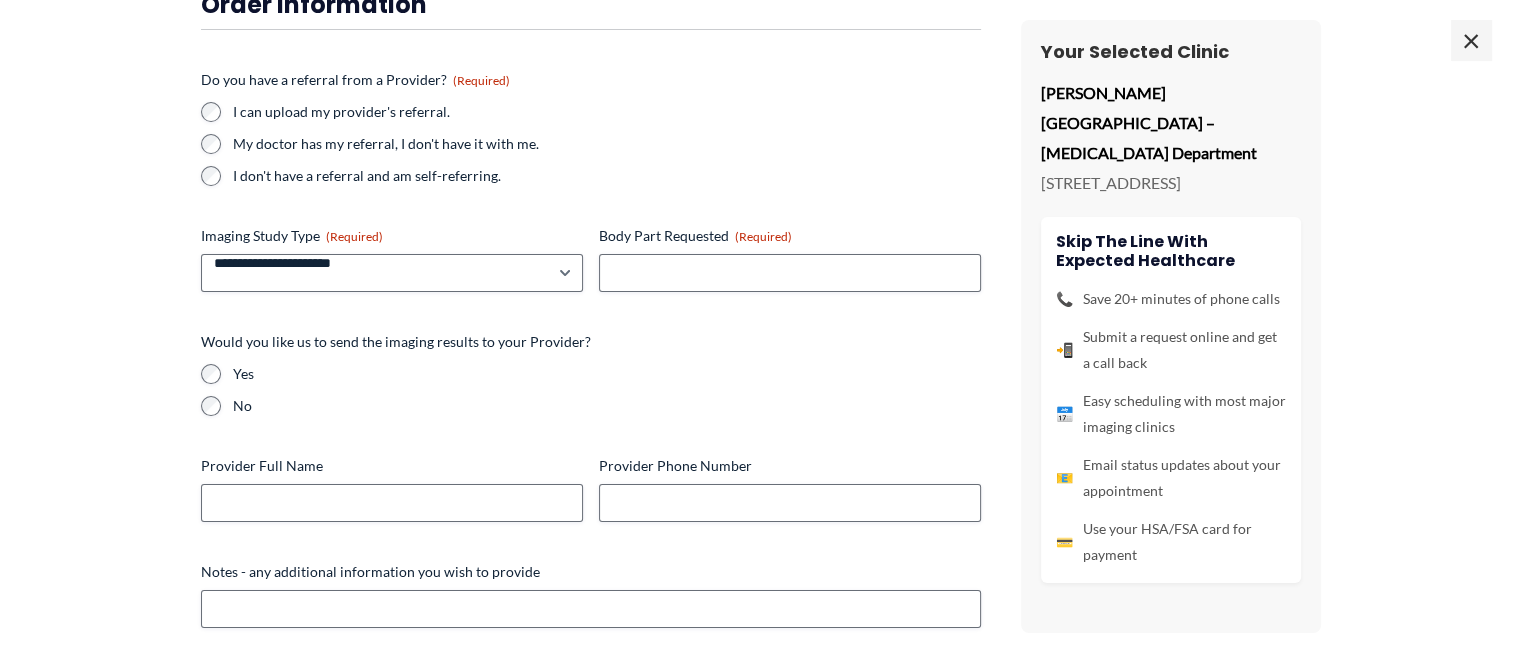scroll, scrollTop: 87, scrollLeft: 0, axis: vertical 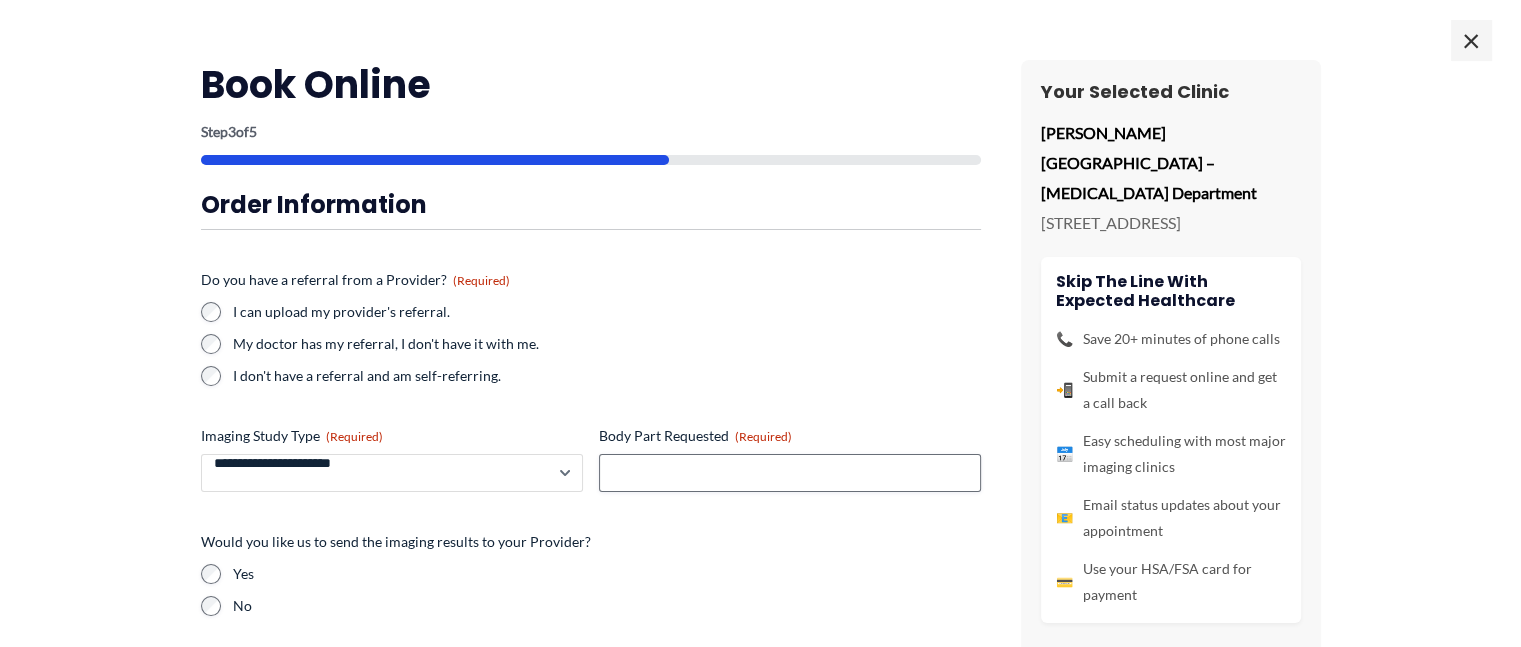 click on "**********" at bounding box center [392, 473] 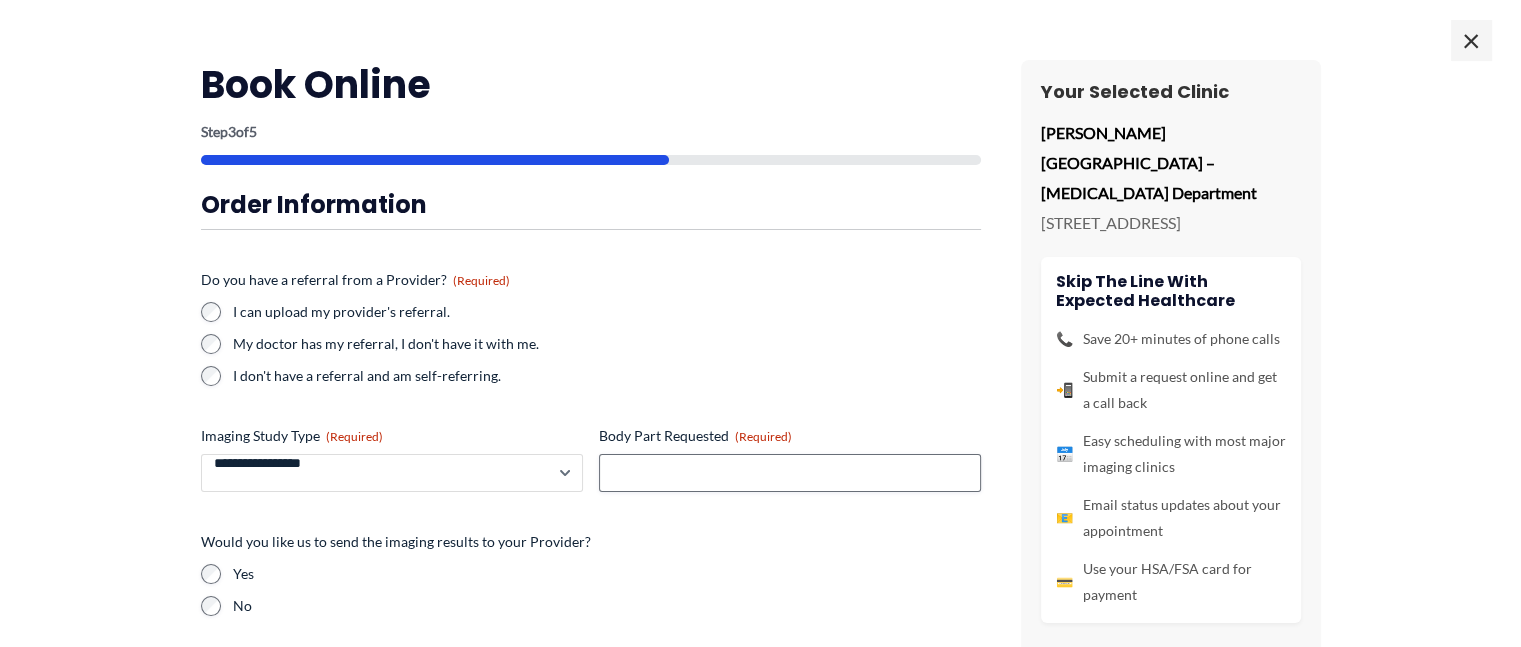 click on "**********" at bounding box center [392, 473] 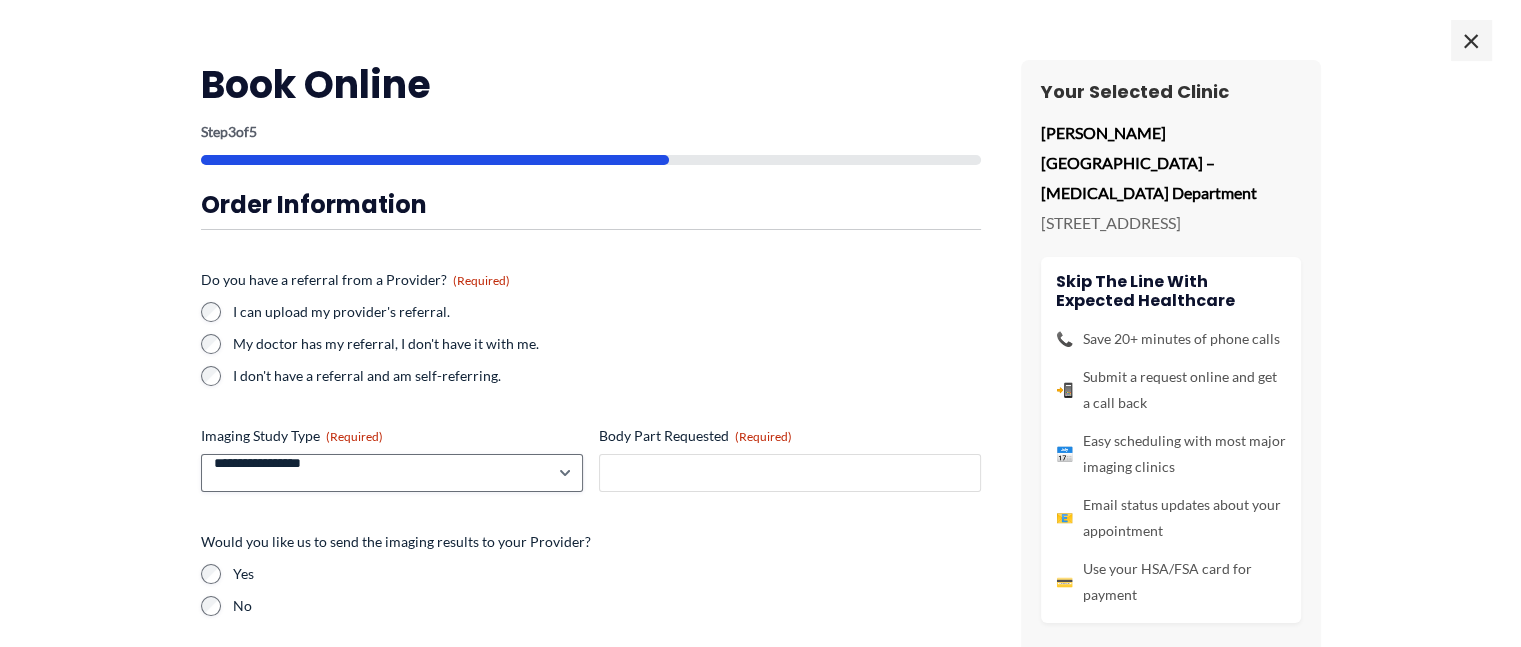 click on "Body Part Requested (Required)" at bounding box center (790, 473) 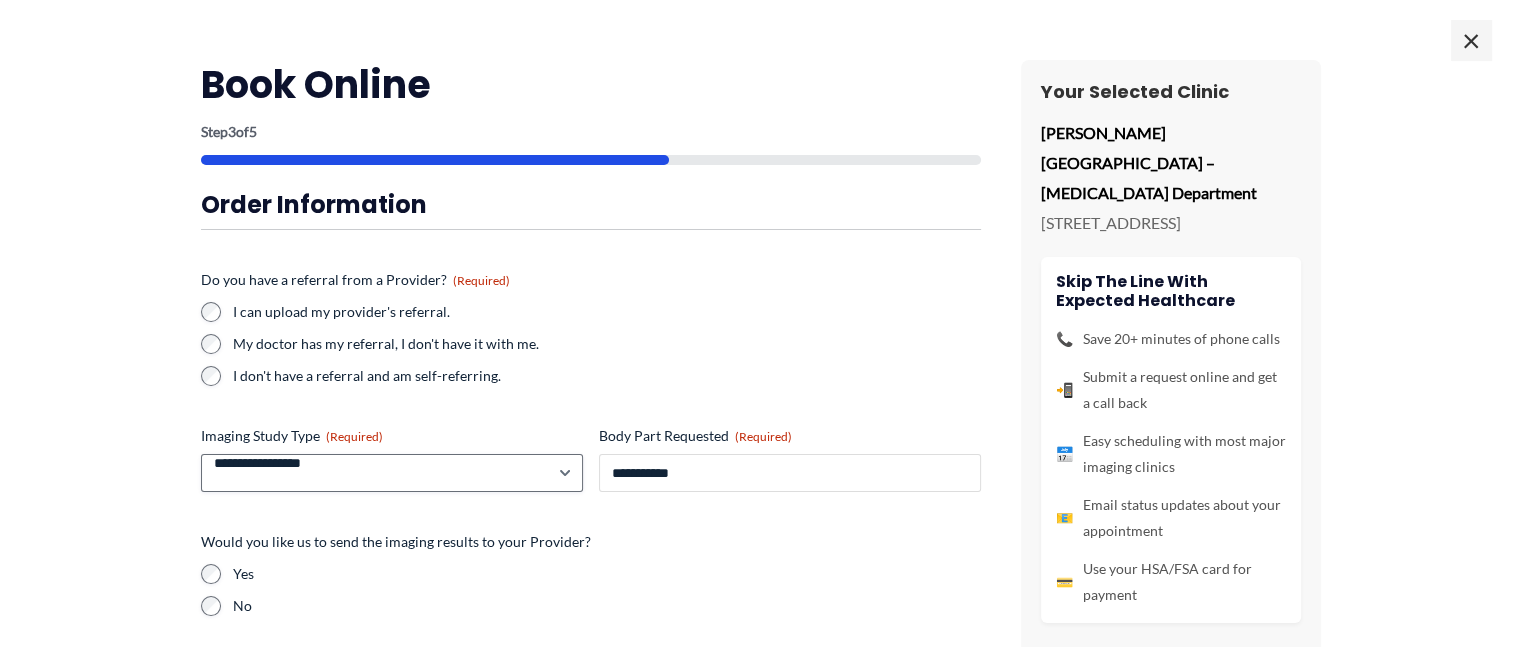type on "**********" 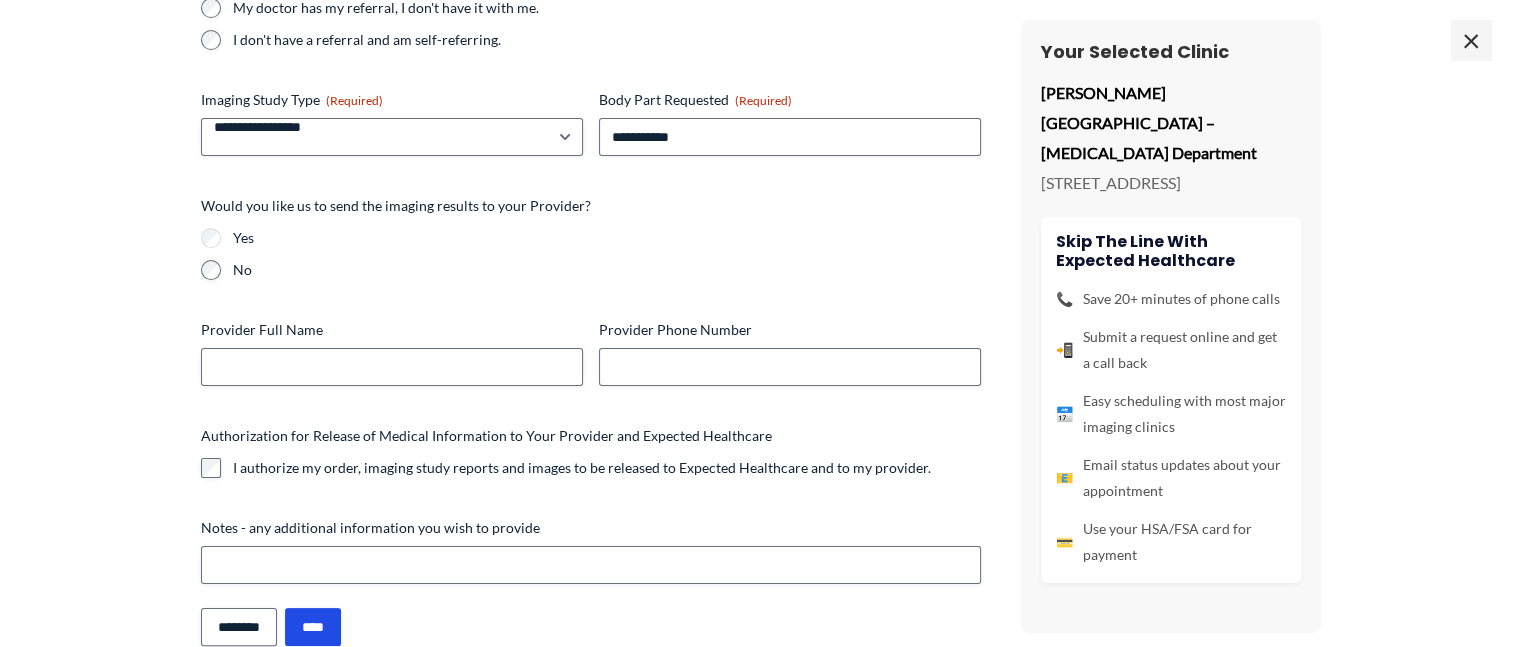scroll, scrollTop: 338, scrollLeft: 0, axis: vertical 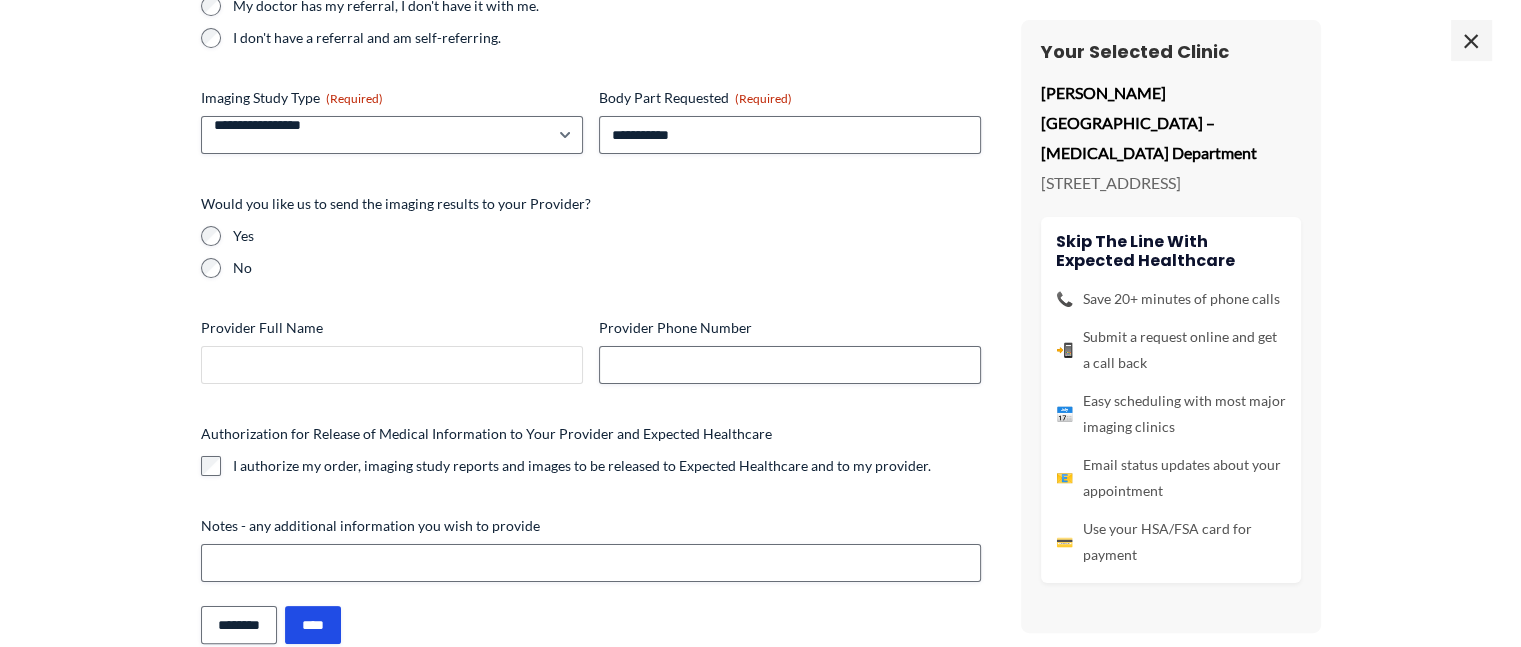 click on "Provider Full Name" at bounding box center [392, 365] 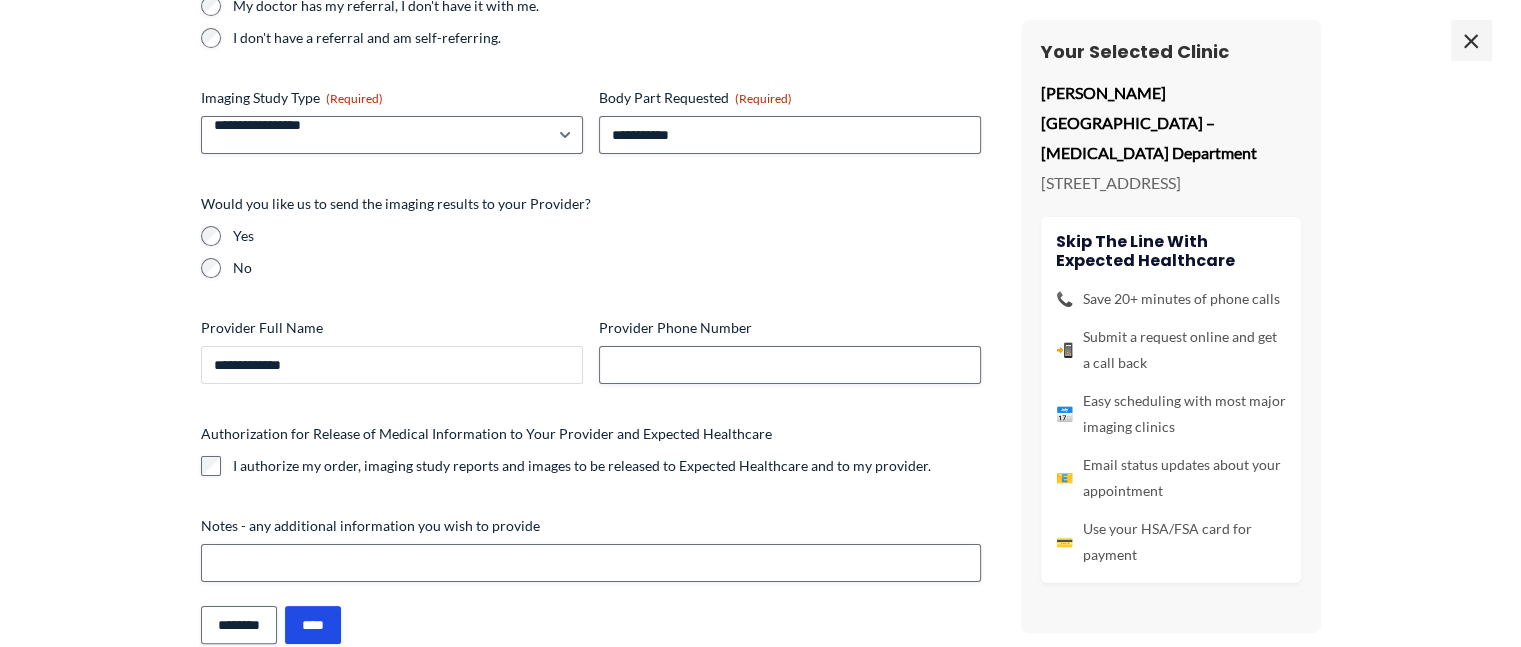 type on "**********" 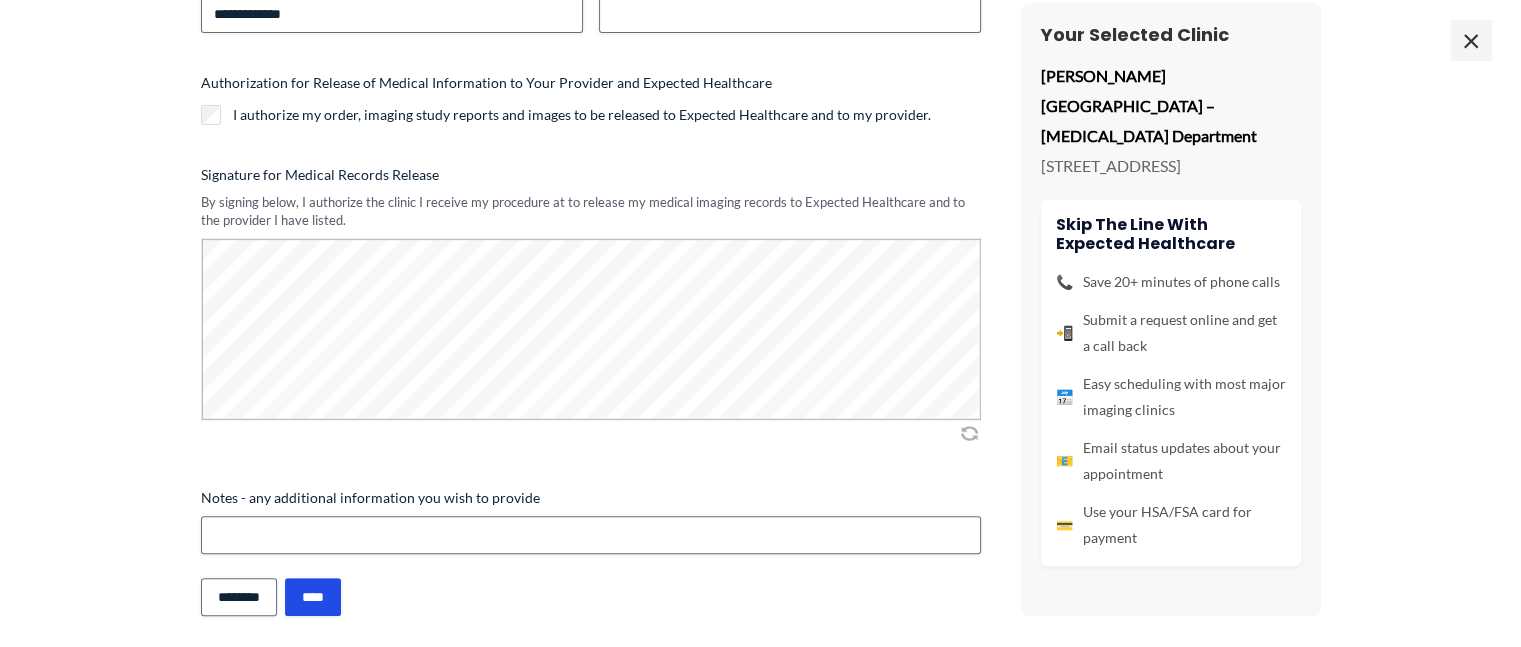 scroll, scrollTop: 697, scrollLeft: 0, axis: vertical 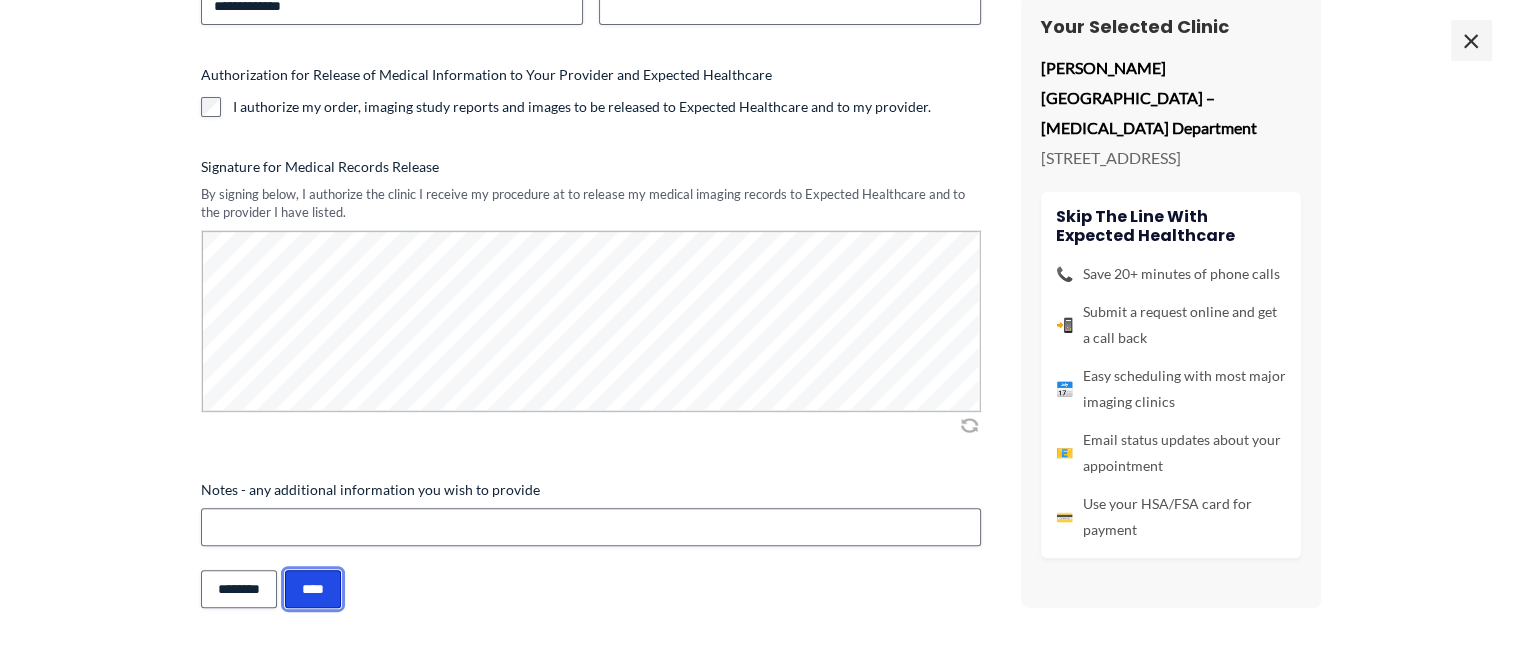 click on "****" at bounding box center [313, 589] 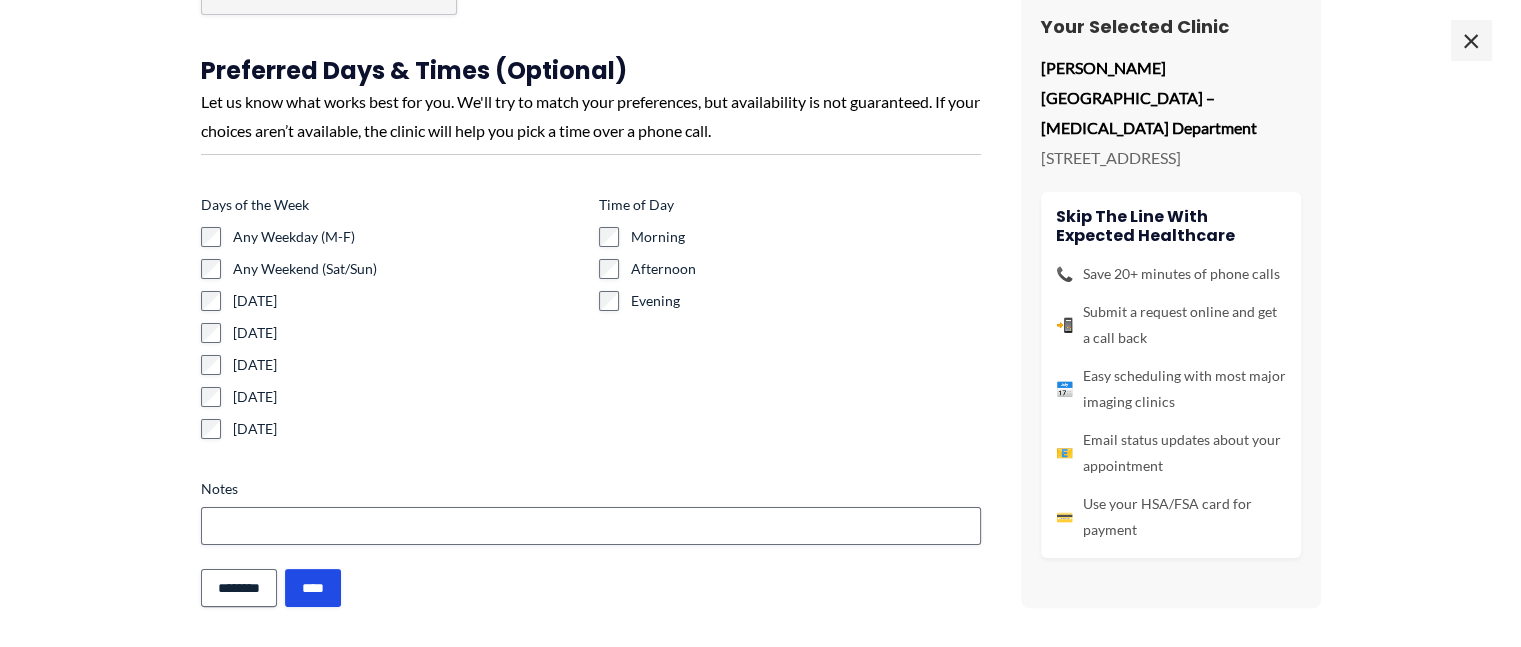 scroll, scrollTop: 344, scrollLeft: 0, axis: vertical 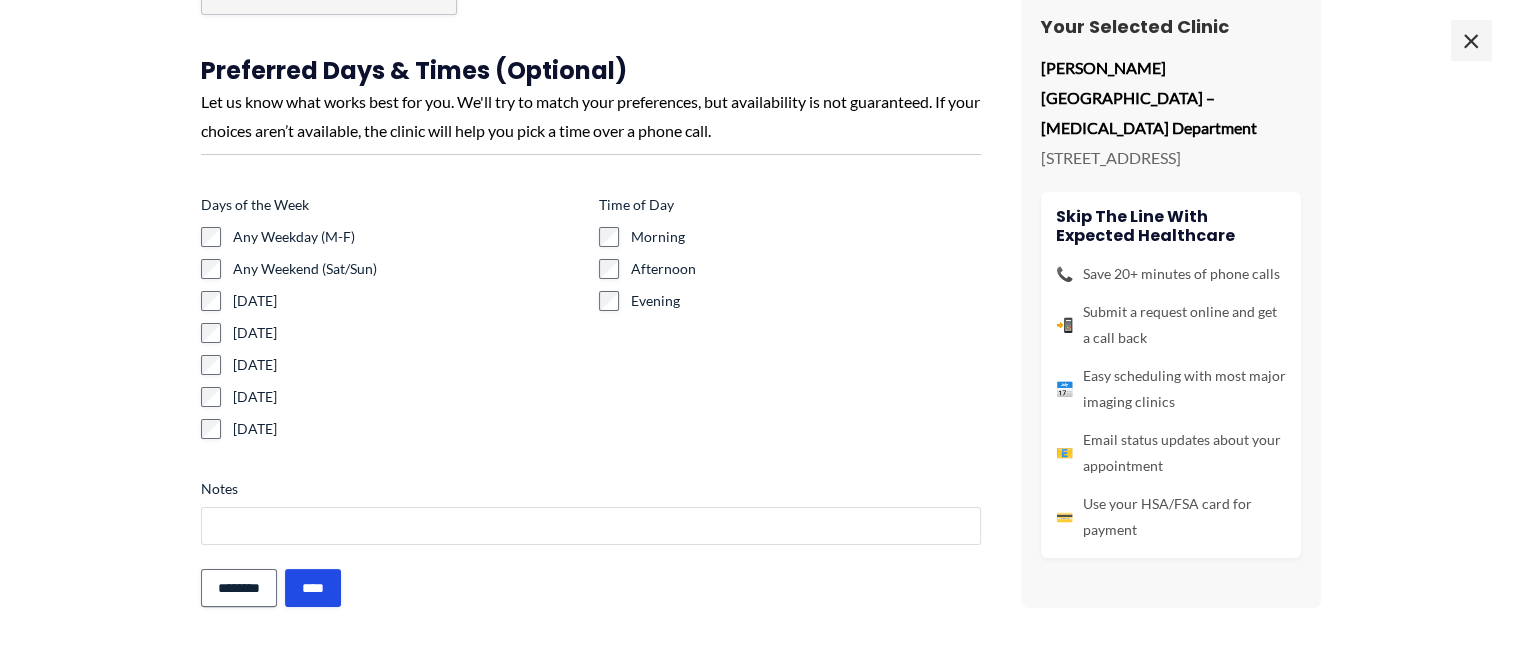 click on "Notes" at bounding box center [591, 526] 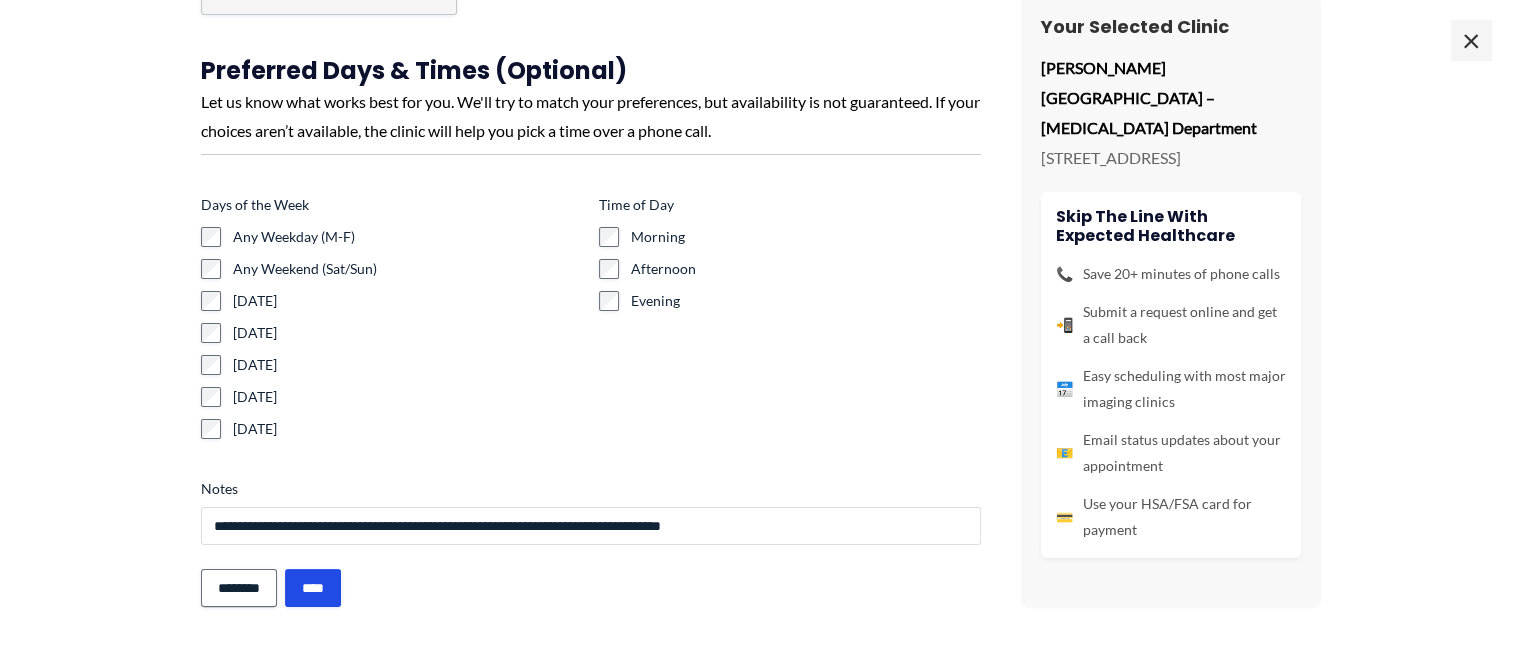 click on "**********" at bounding box center (591, 526) 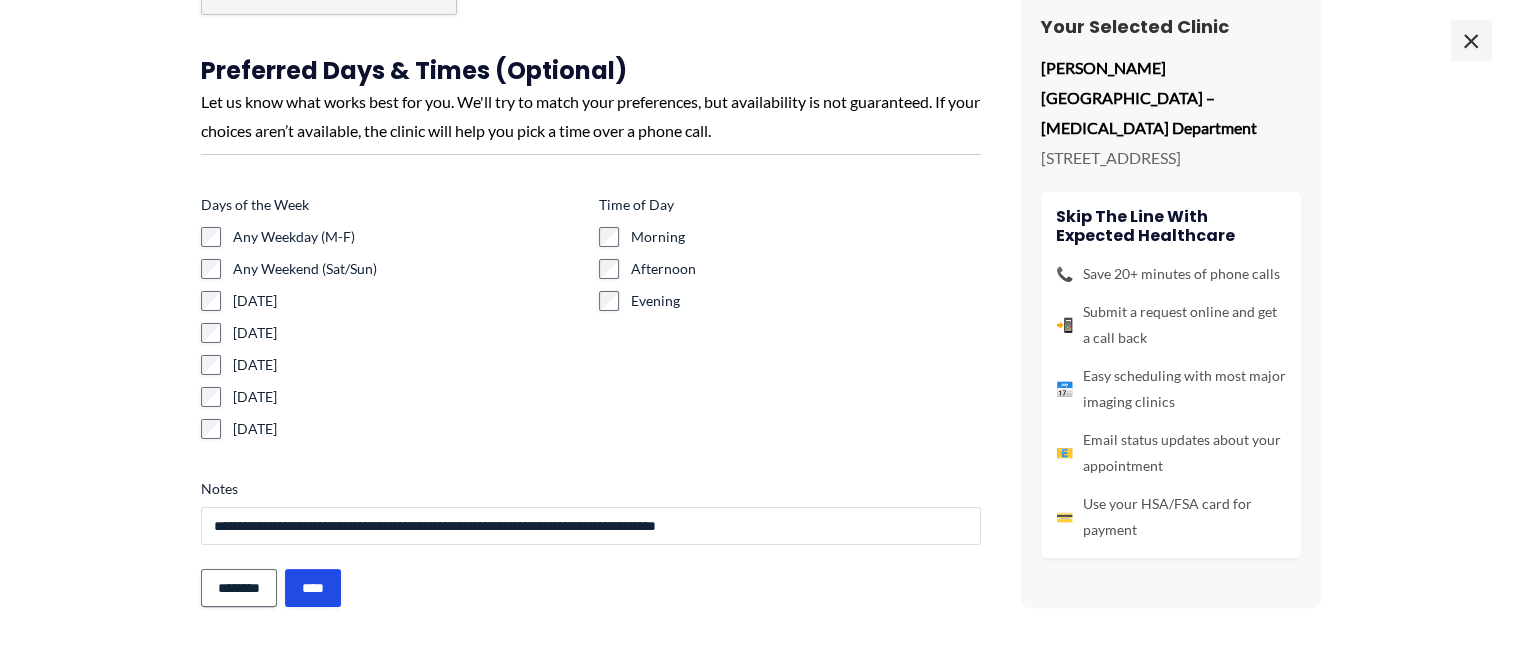 type on "**********" 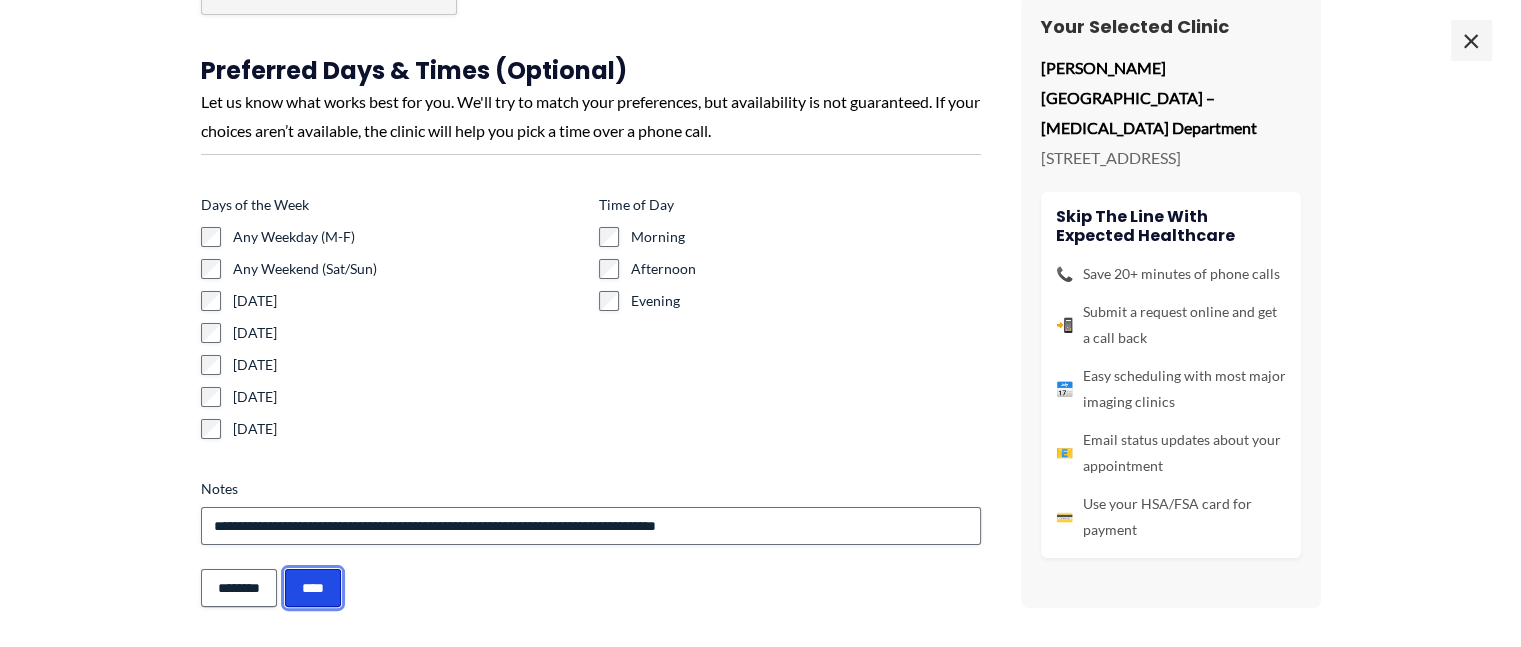 click on "****" at bounding box center (313, 588) 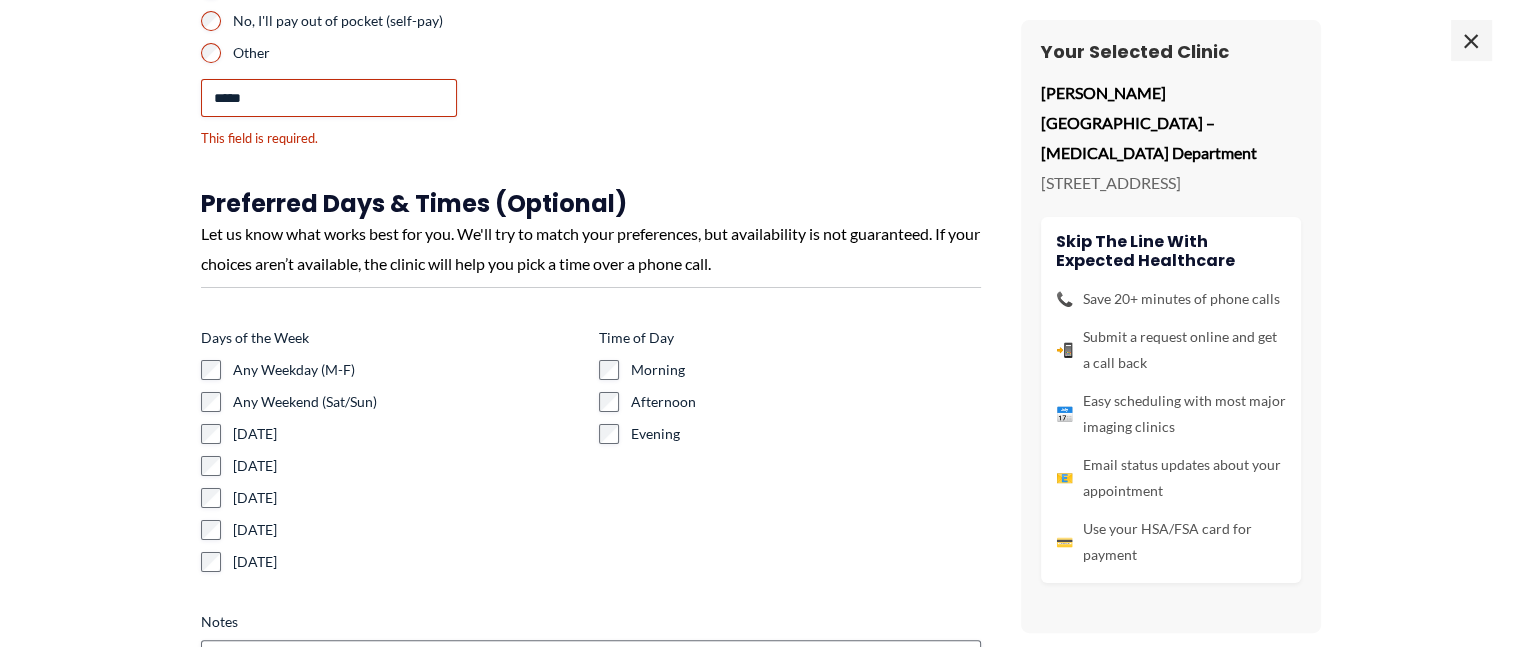 scroll, scrollTop: 0, scrollLeft: 0, axis: both 